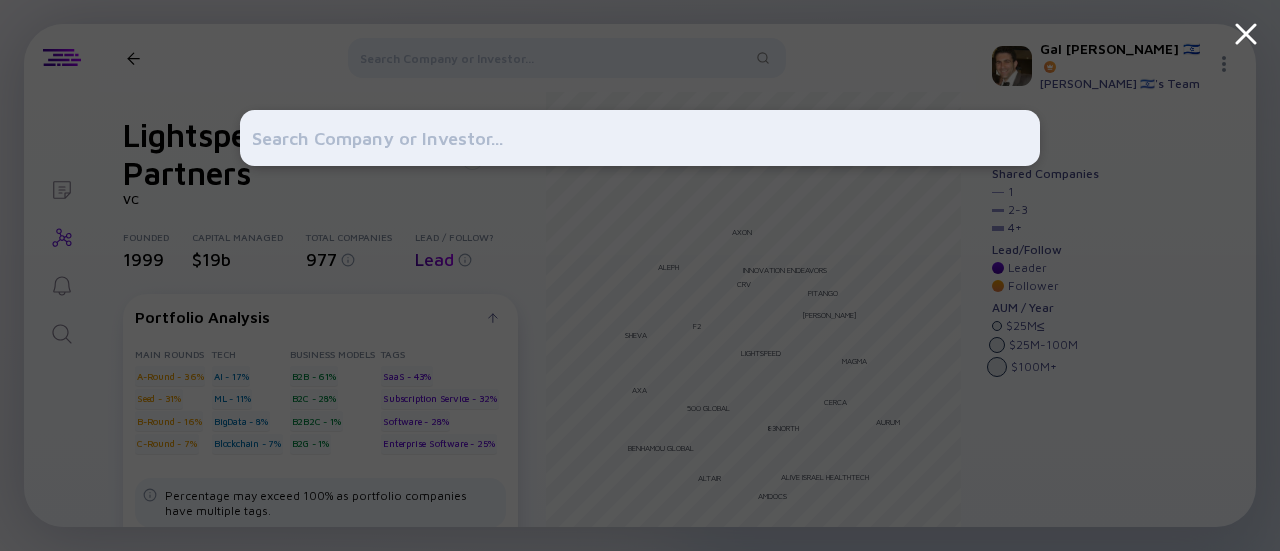 scroll, scrollTop: 0, scrollLeft: 0, axis: both 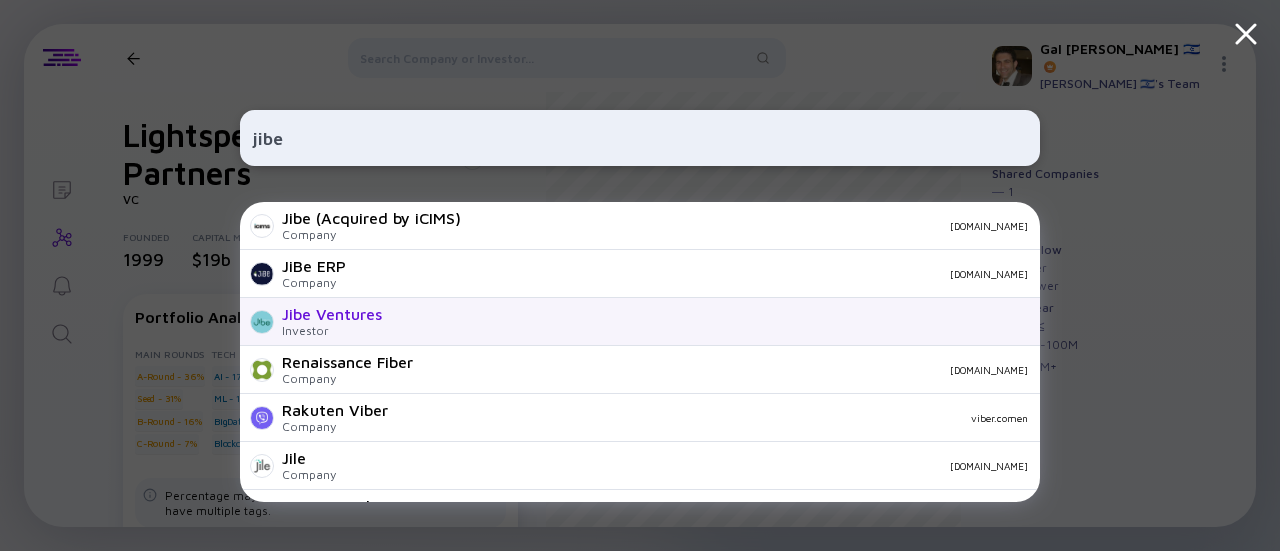 type on "jibe" 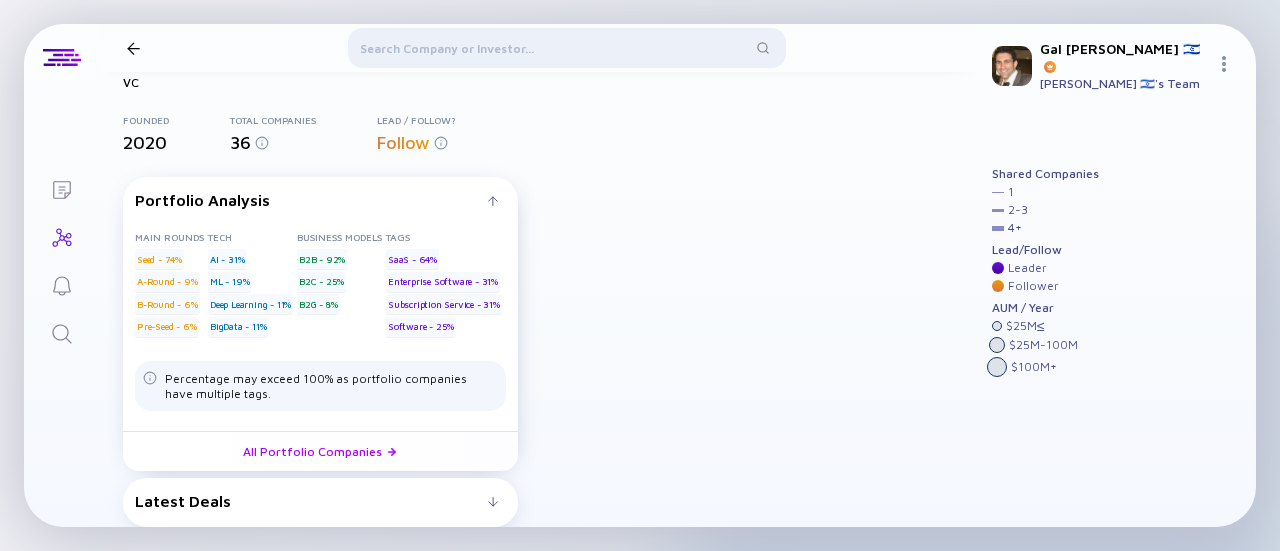 scroll, scrollTop: 140, scrollLeft: 0, axis: vertical 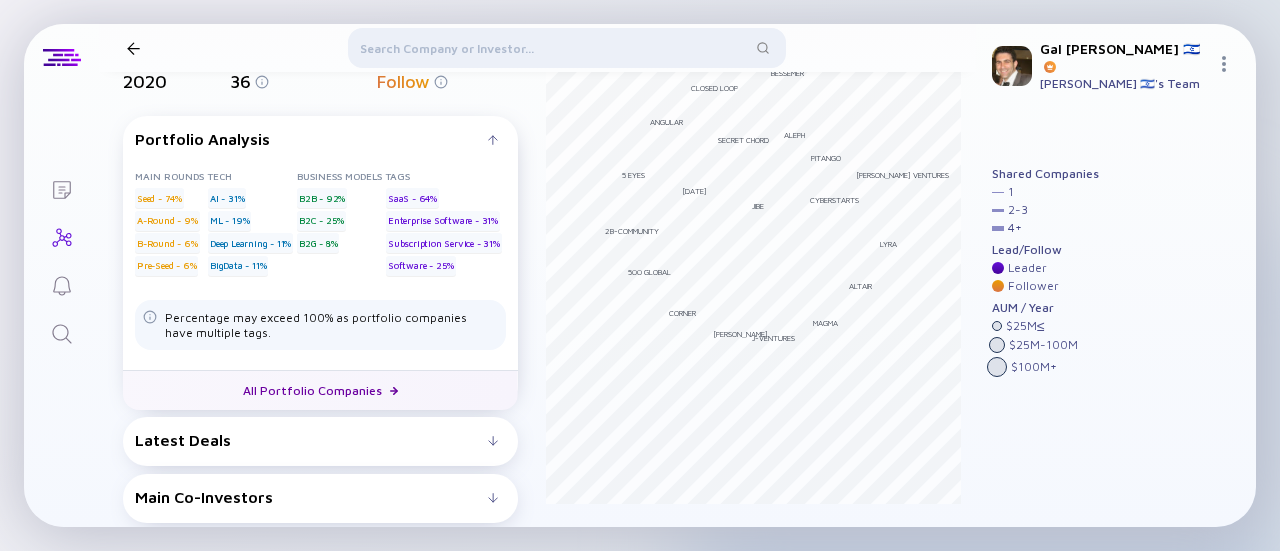 click on "All Portfolio Companies" at bounding box center [320, 390] 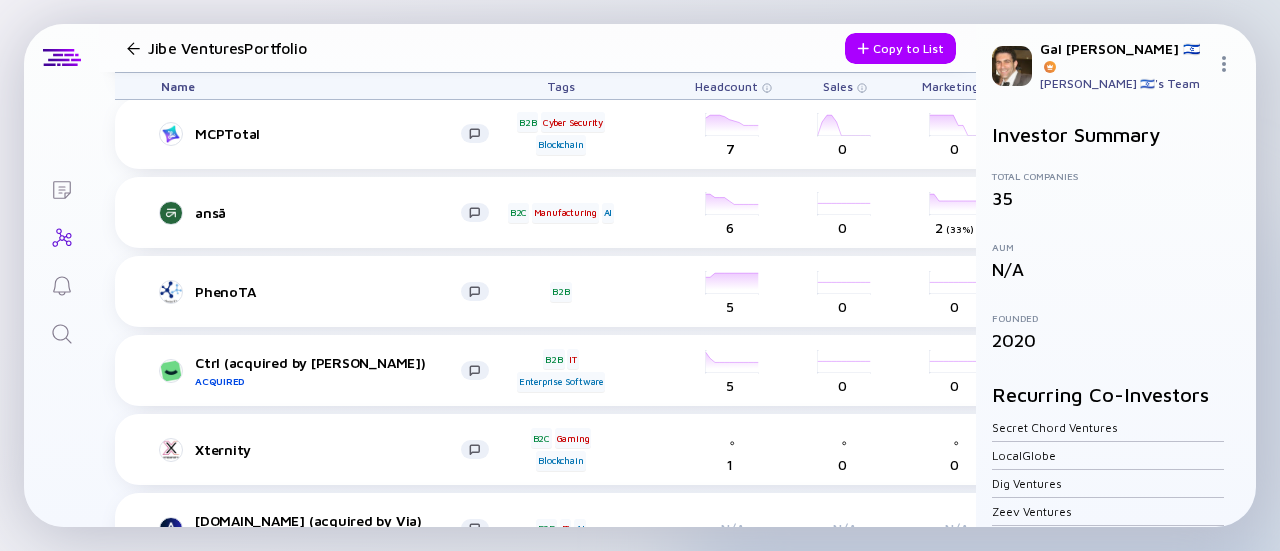 scroll, scrollTop: 2373, scrollLeft: 0, axis: vertical 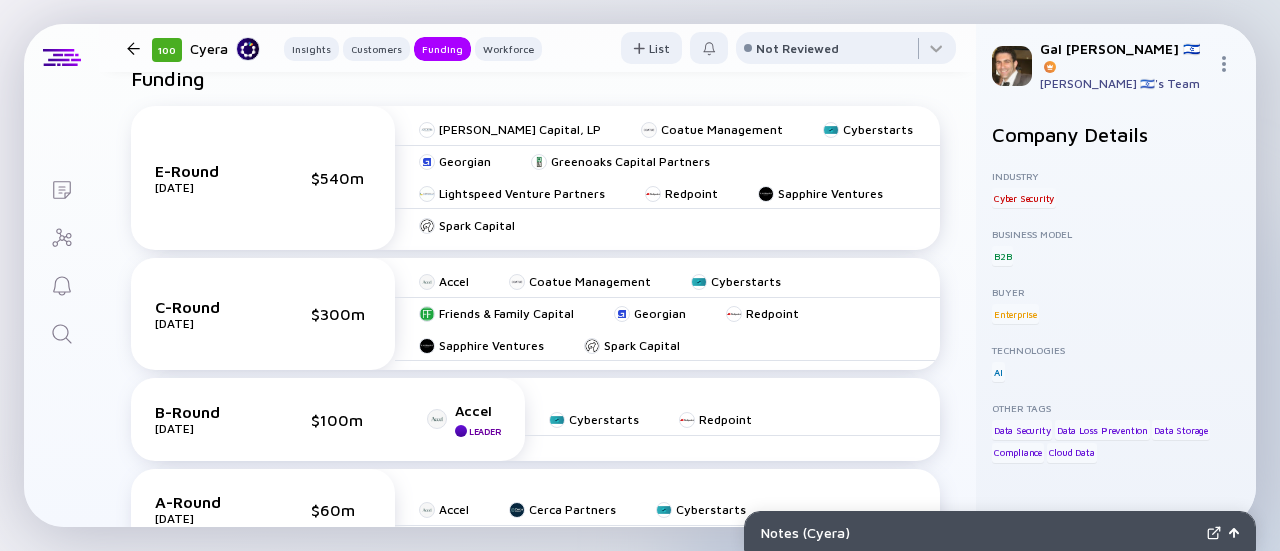 click 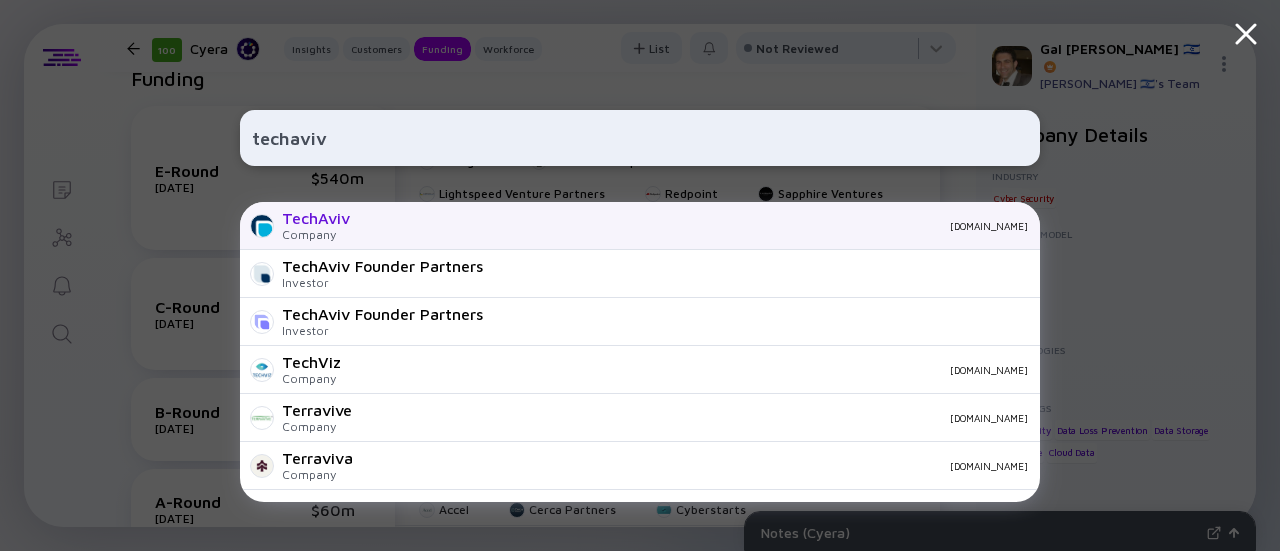 type on "techaviv" 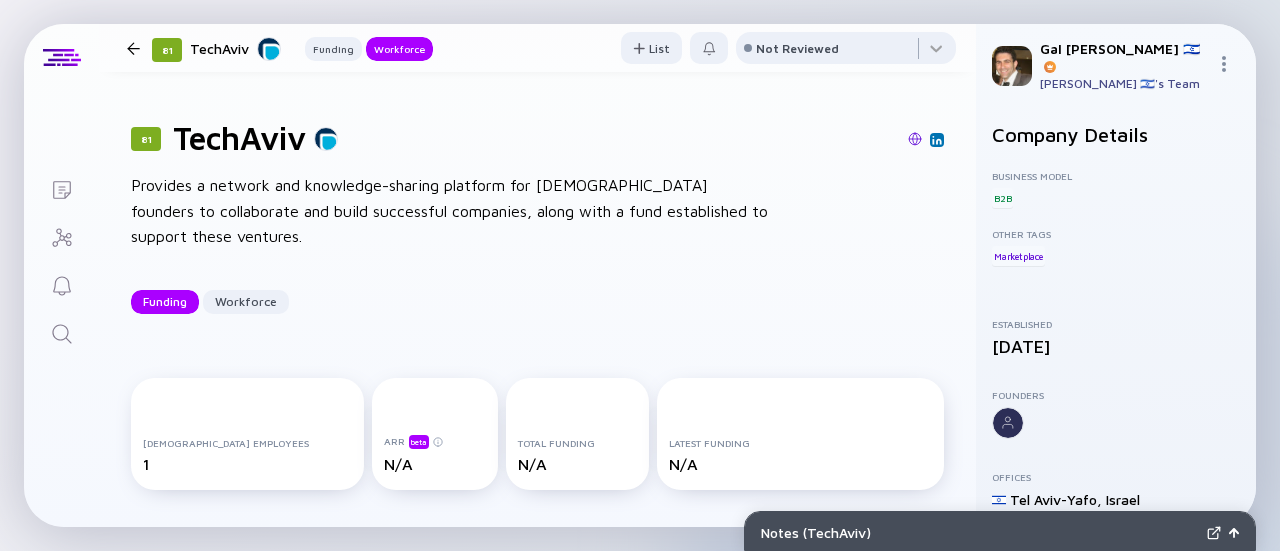 scroll, scrollTop: 0, scrollLeft: 0, axis: both 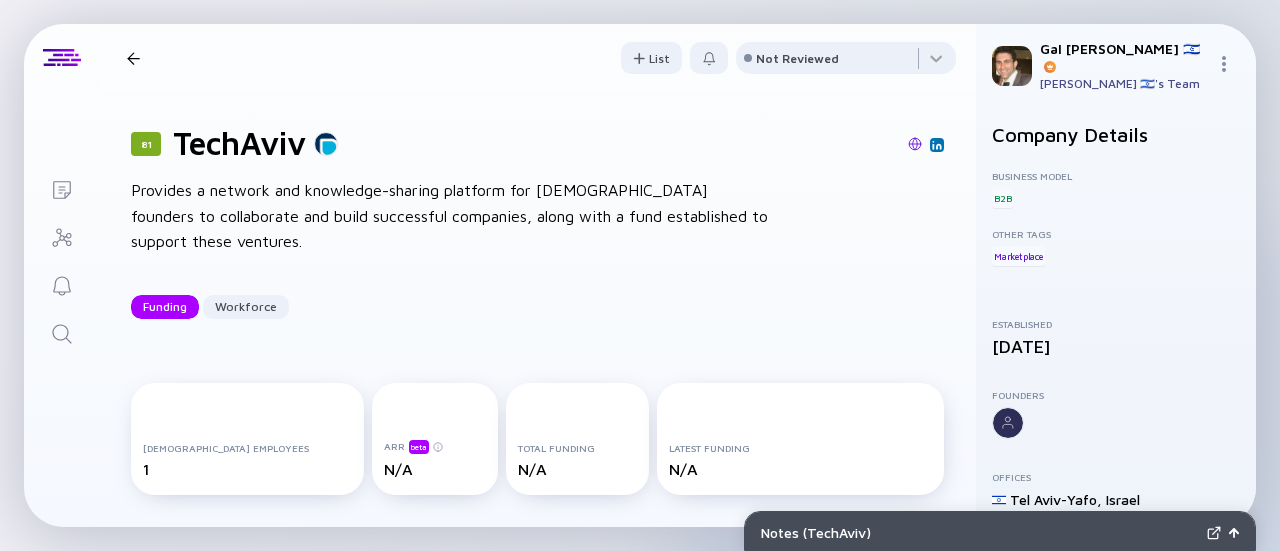 click at bounding box center [133, 58] 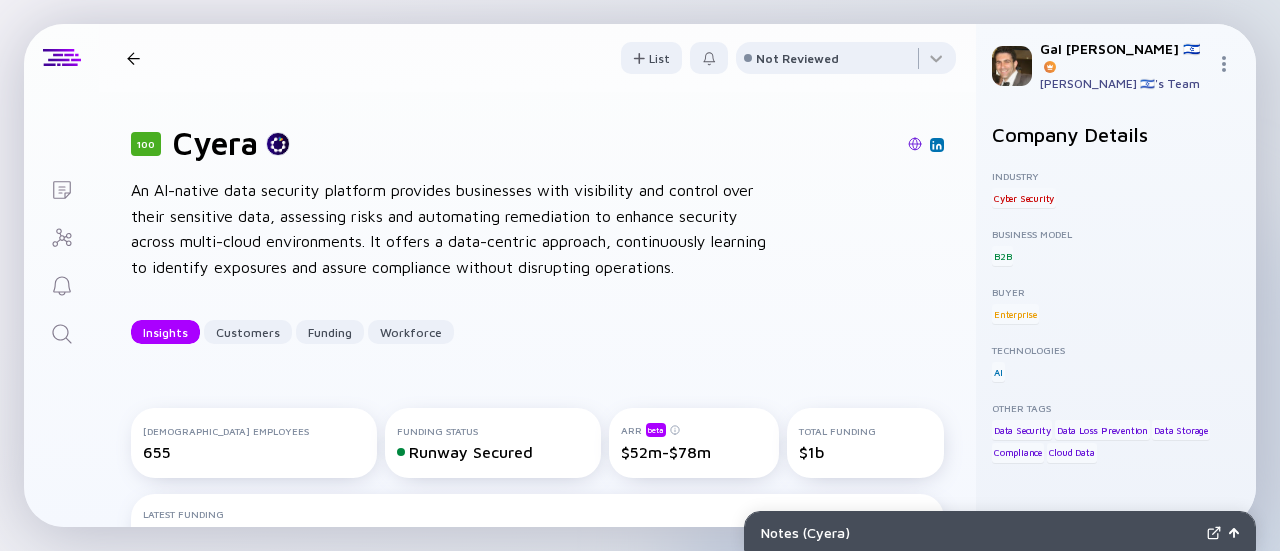 click at bounding box center [61, 332] 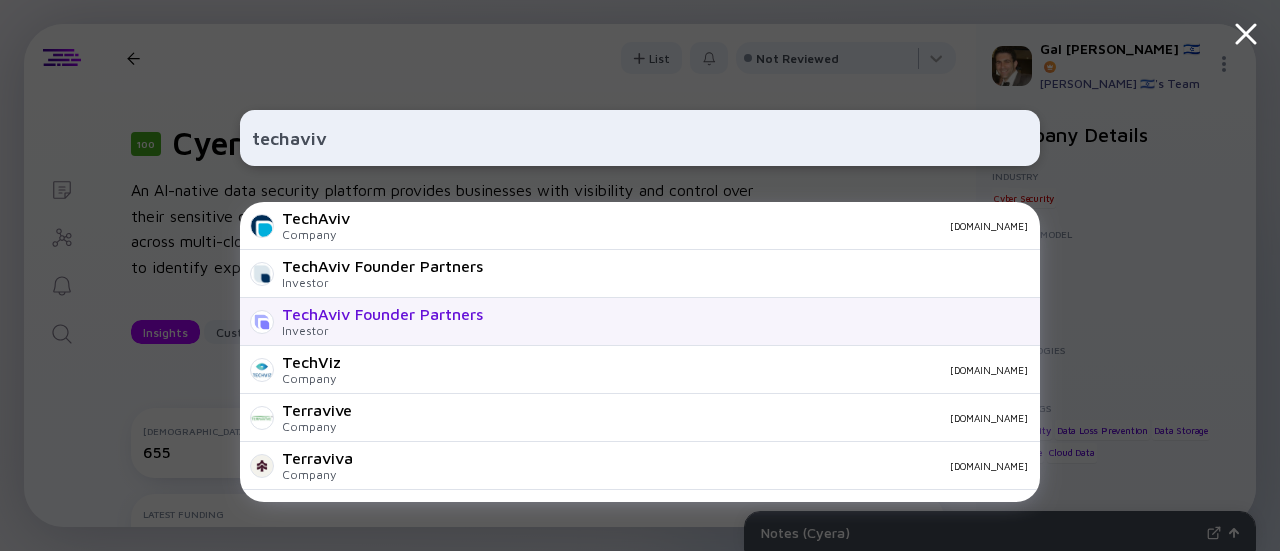 type on "techaviv" 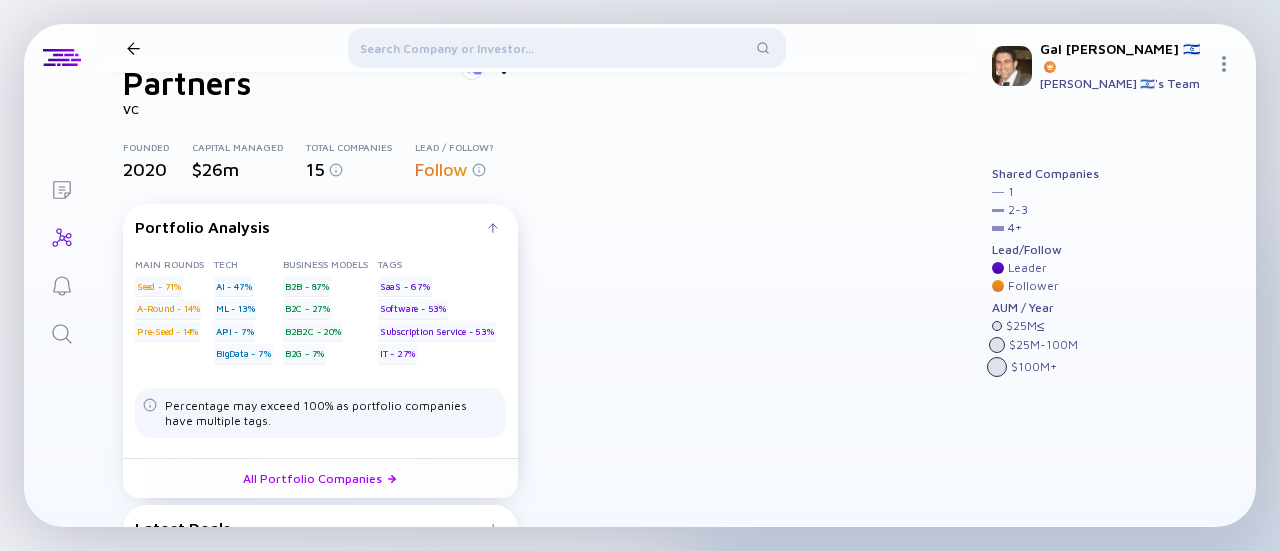scroll, scrollTop: 178, scrollLeft: 0, axis: vertical 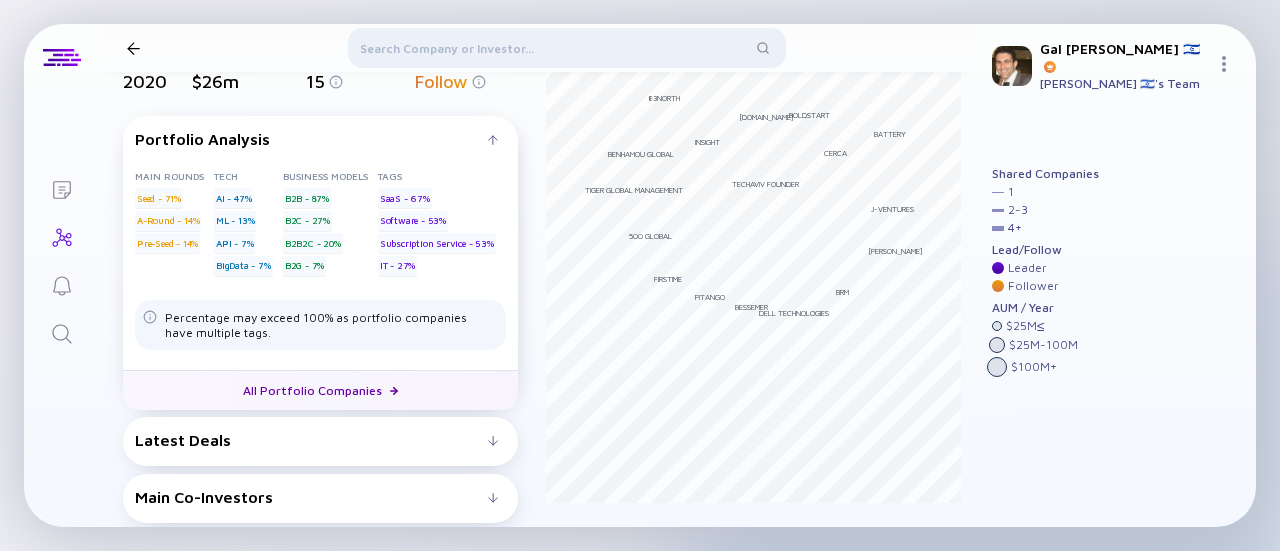 click on "All Portfolio Companies" at bounding box center (320, 390) 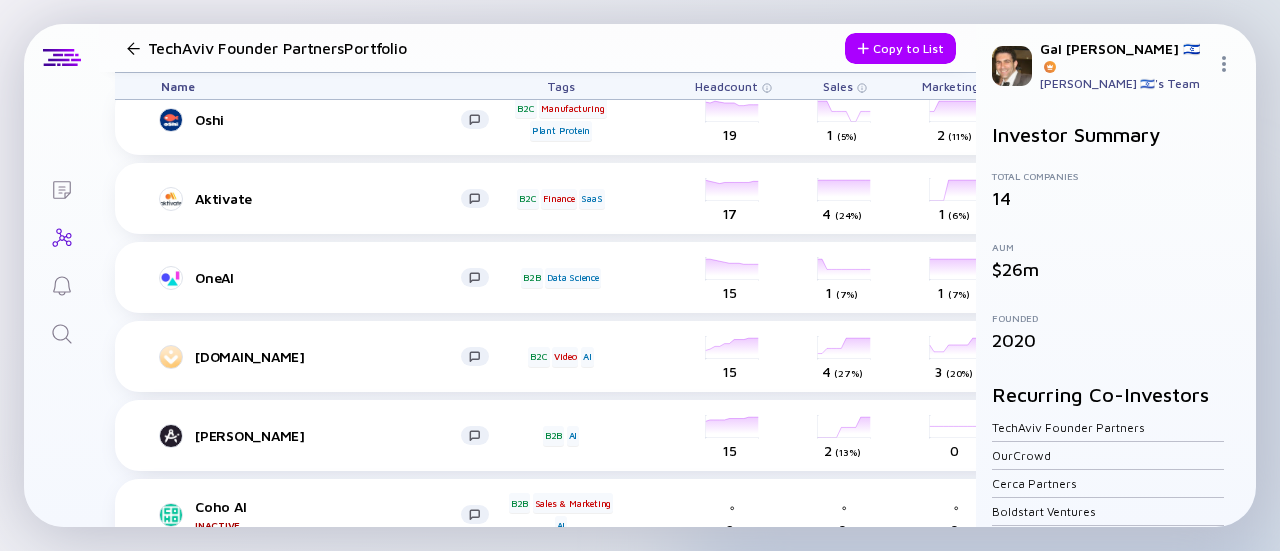 scroll, scrollTop: 700, scrollLeft: 0, axis: vertical 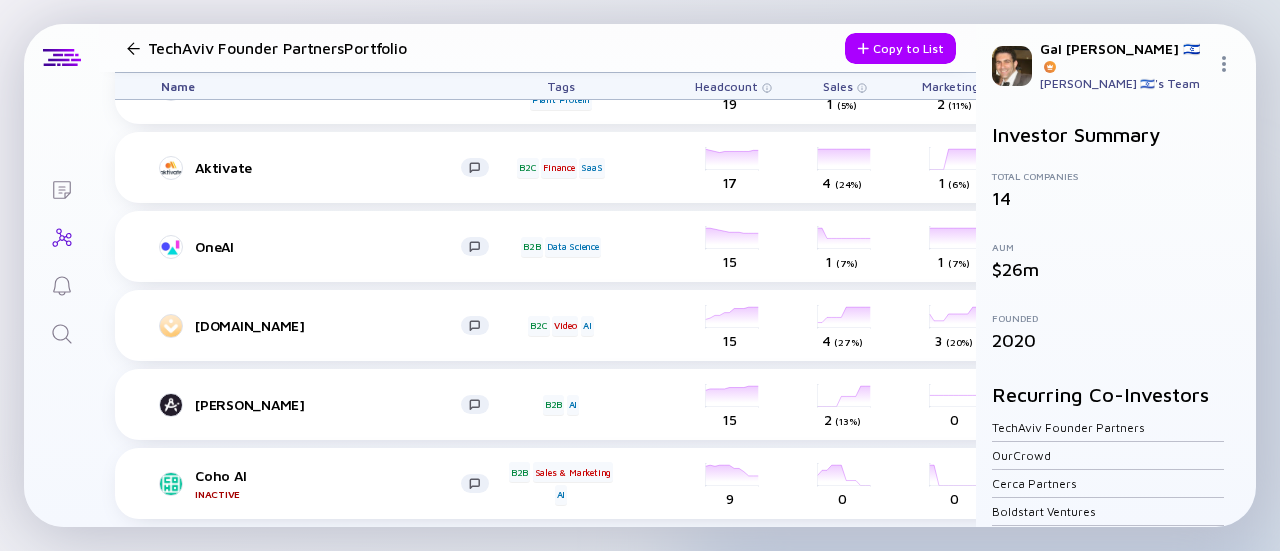 click at bounding box center [133, 48] 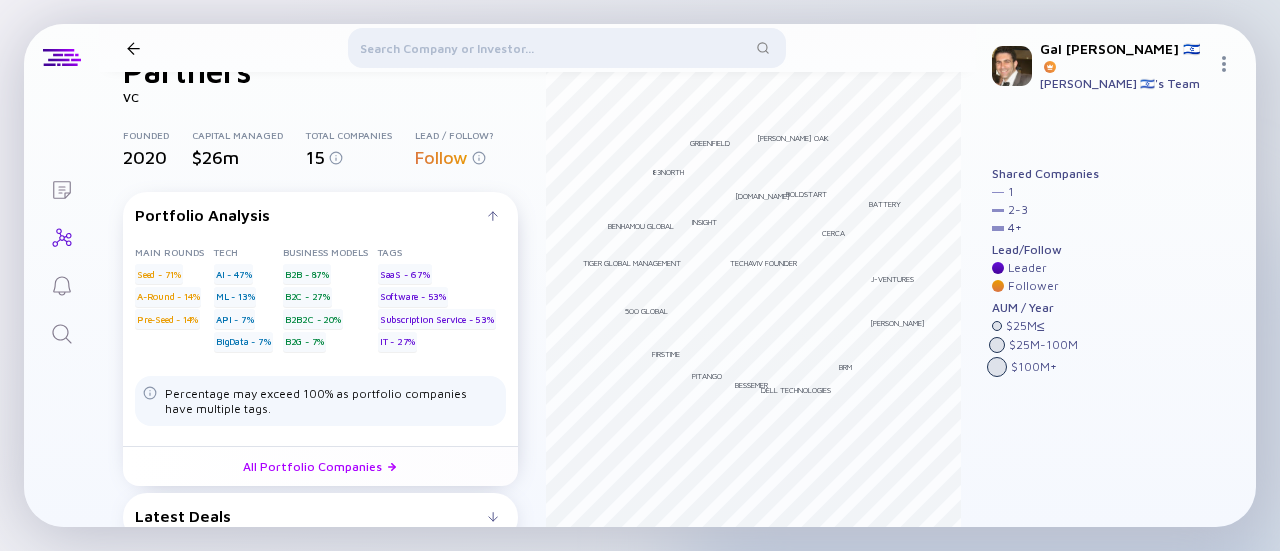 scroll, scrollTop: 0, scrollLeft: 0, axis: both 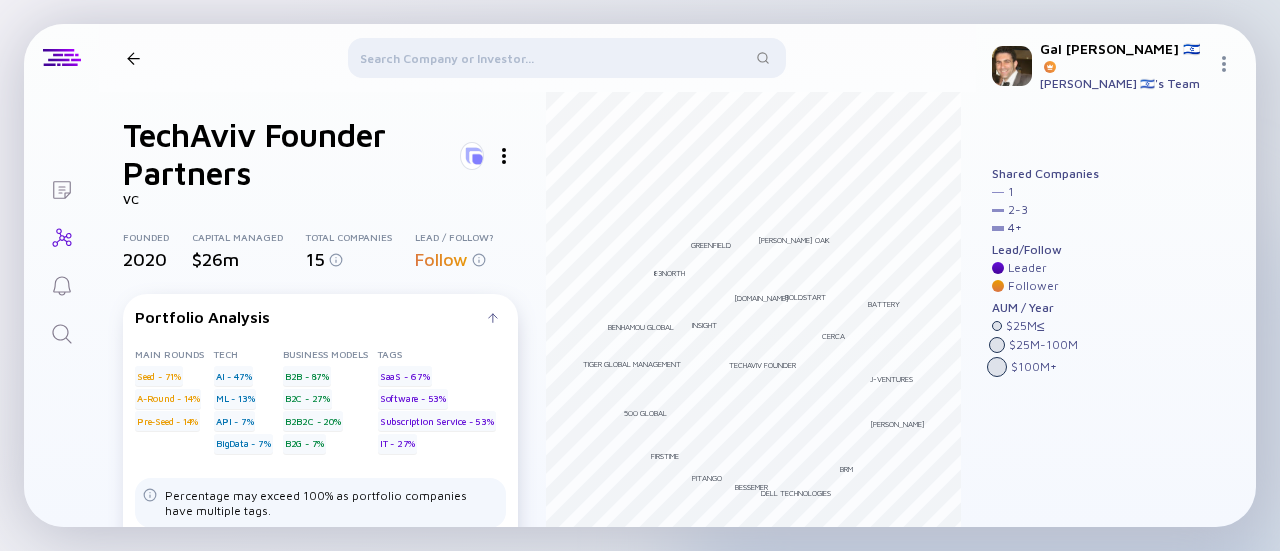 click at bounding box center (133, 58) 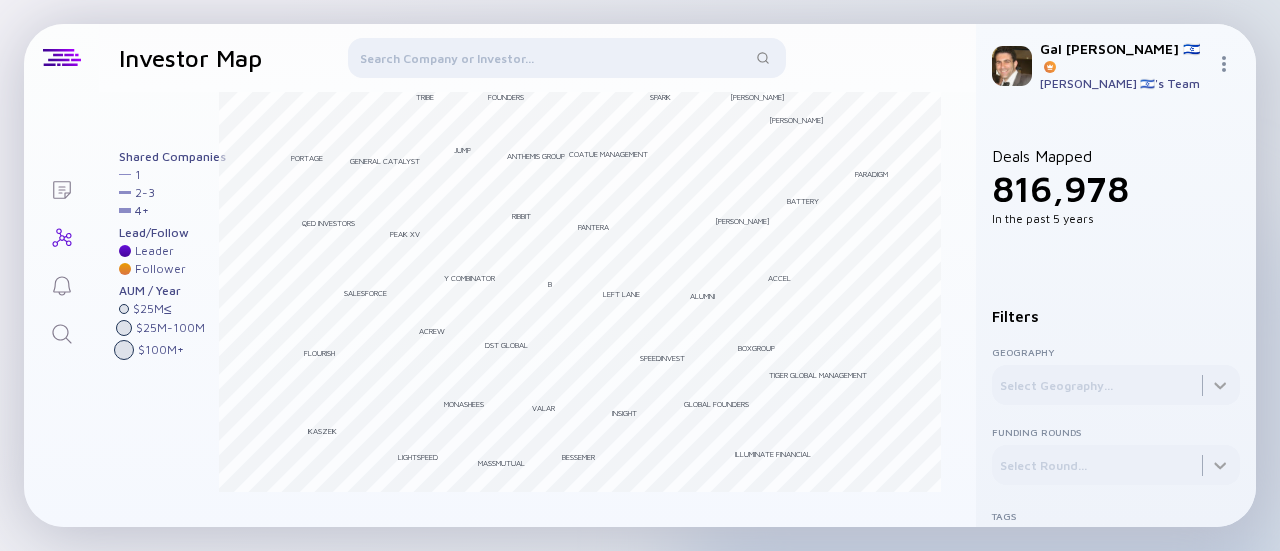 click 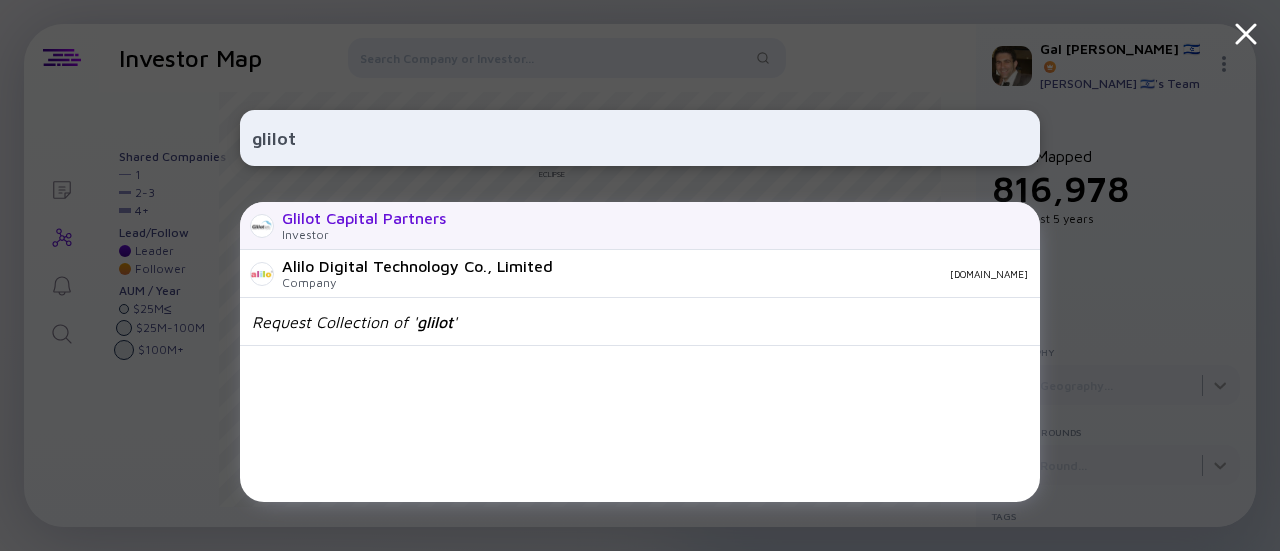 type on "glilot" 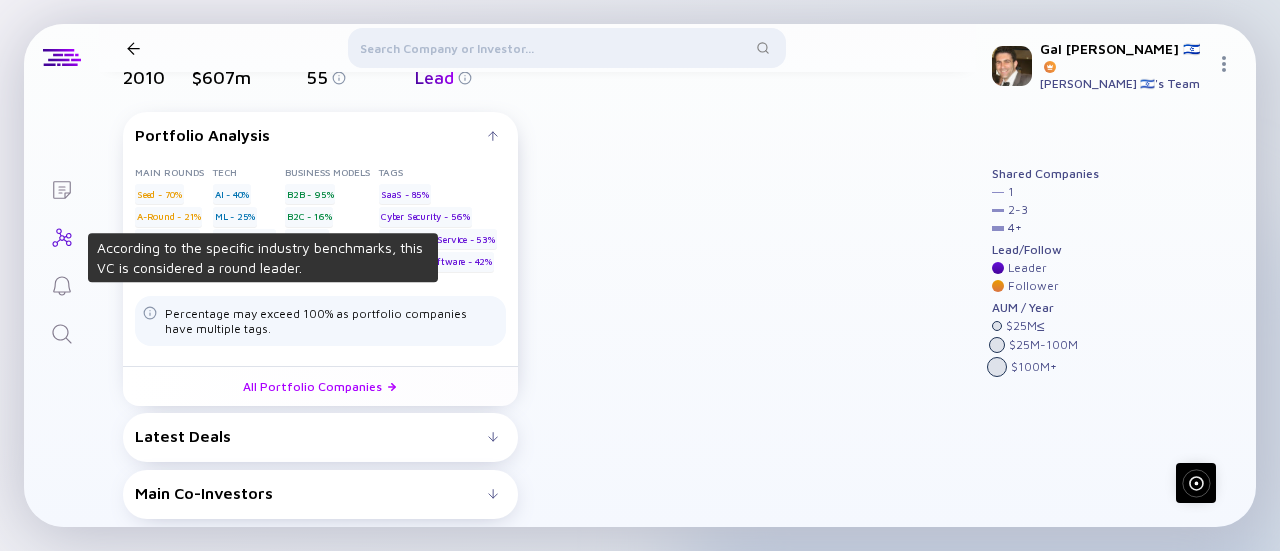 scroll, scrollTop: 178, scrollLeft: 0, axis: vertical 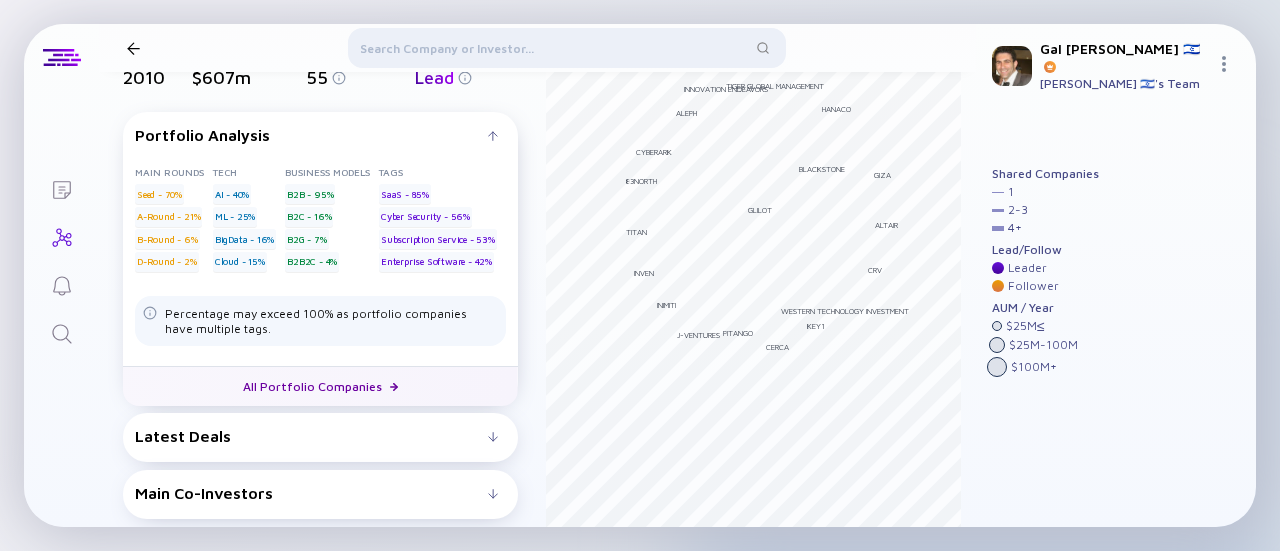 click on "All Portfolio Companies" at bounding box center [320, 386] 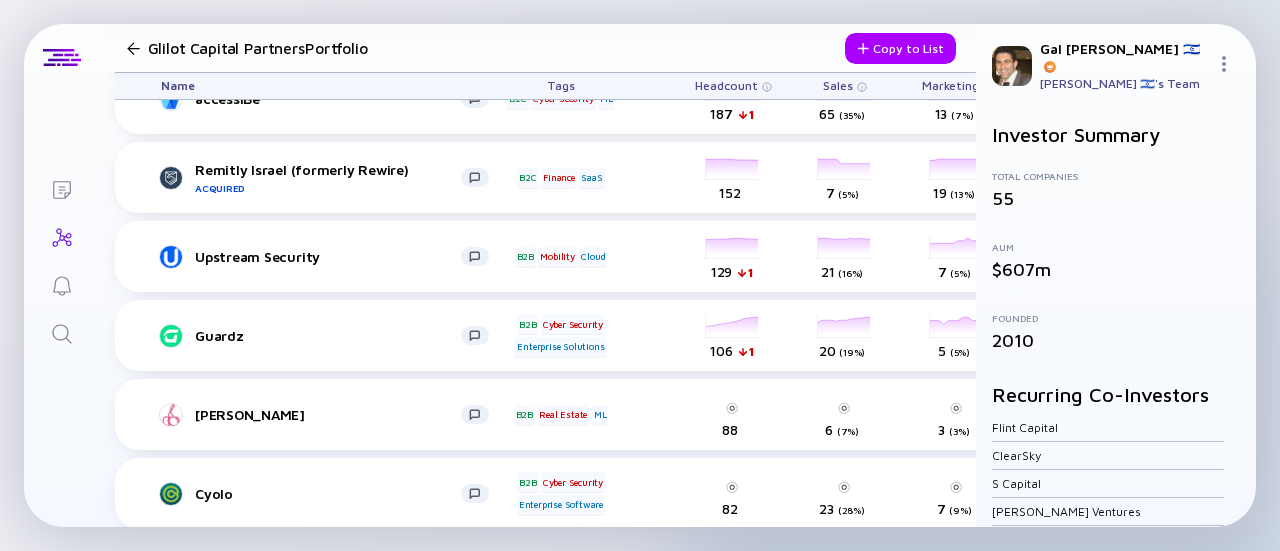 scroll, scrollTop: 160, scrollLeft: 0, axis: vertical 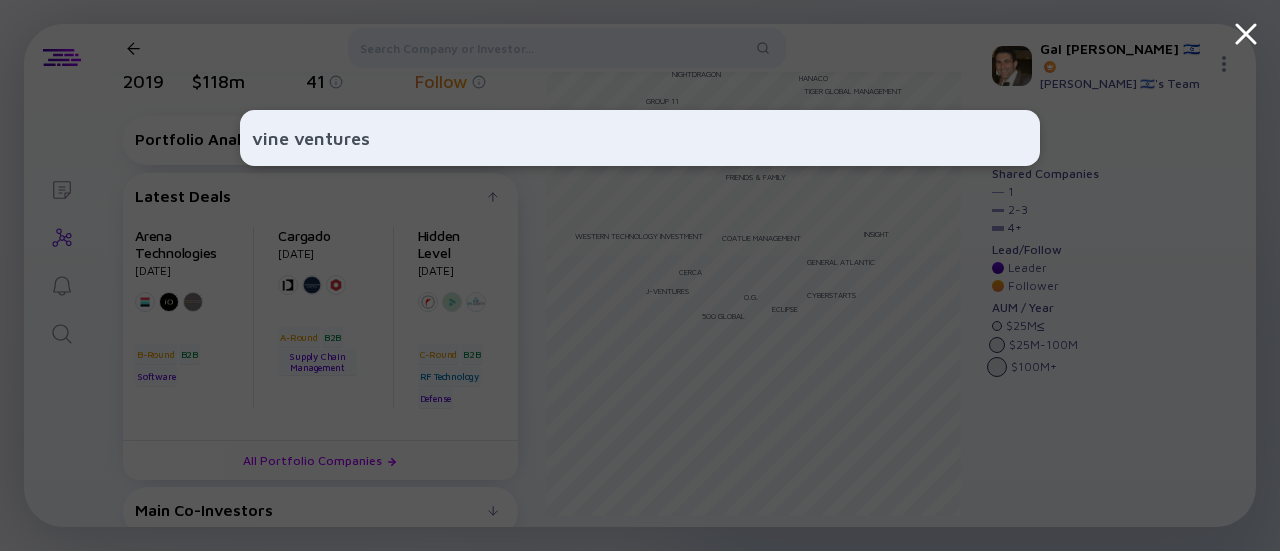 type on "vine ventures" 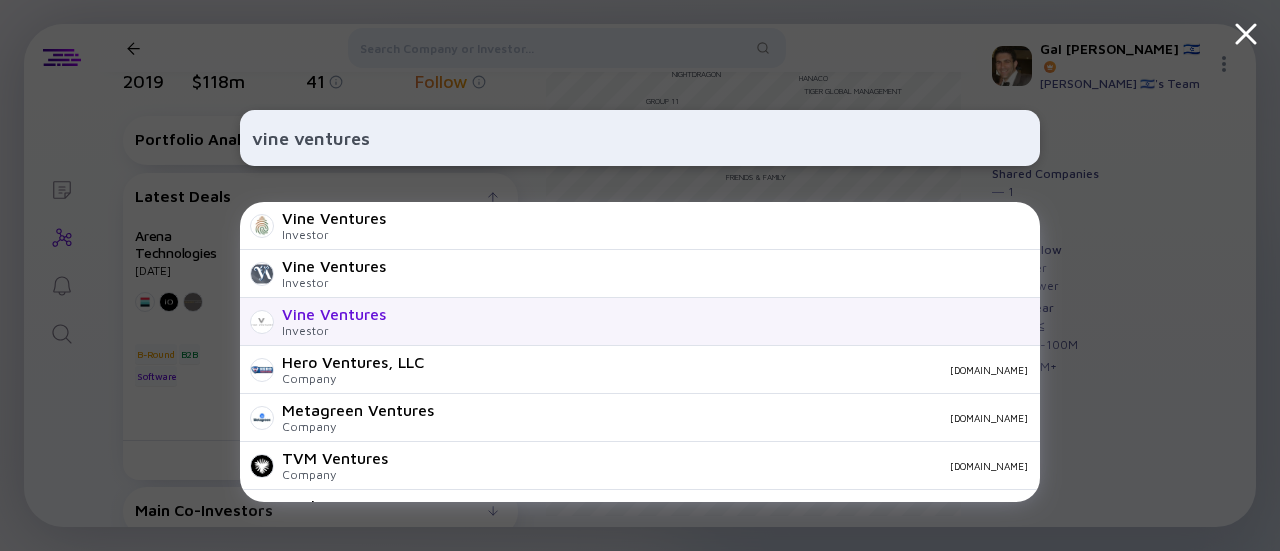 click on "Vine Ventures" at bounding box center (334, 314) 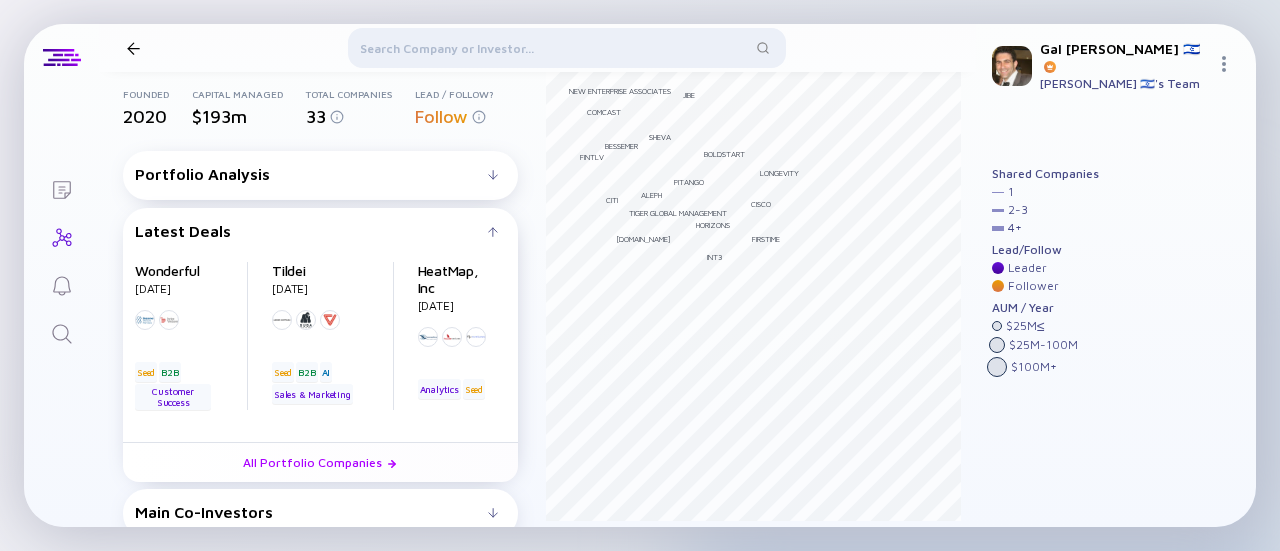 scroll, scrollTop: 122, scrollLeft: 0, axis: vertical 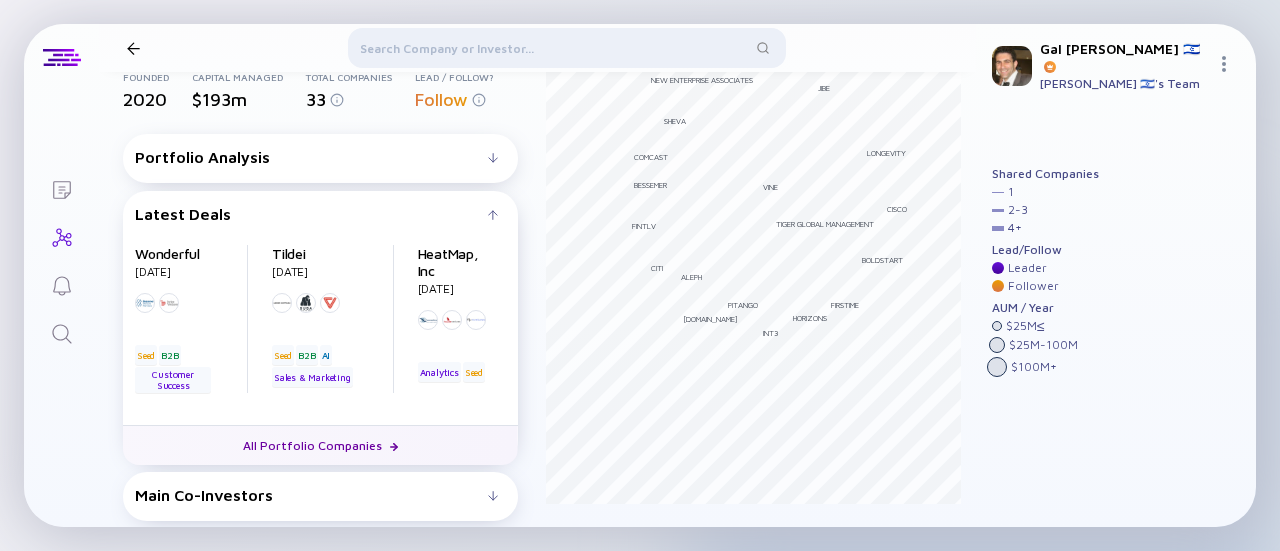 click on "All Portfolio Companies" at bounding box center [320, 445] 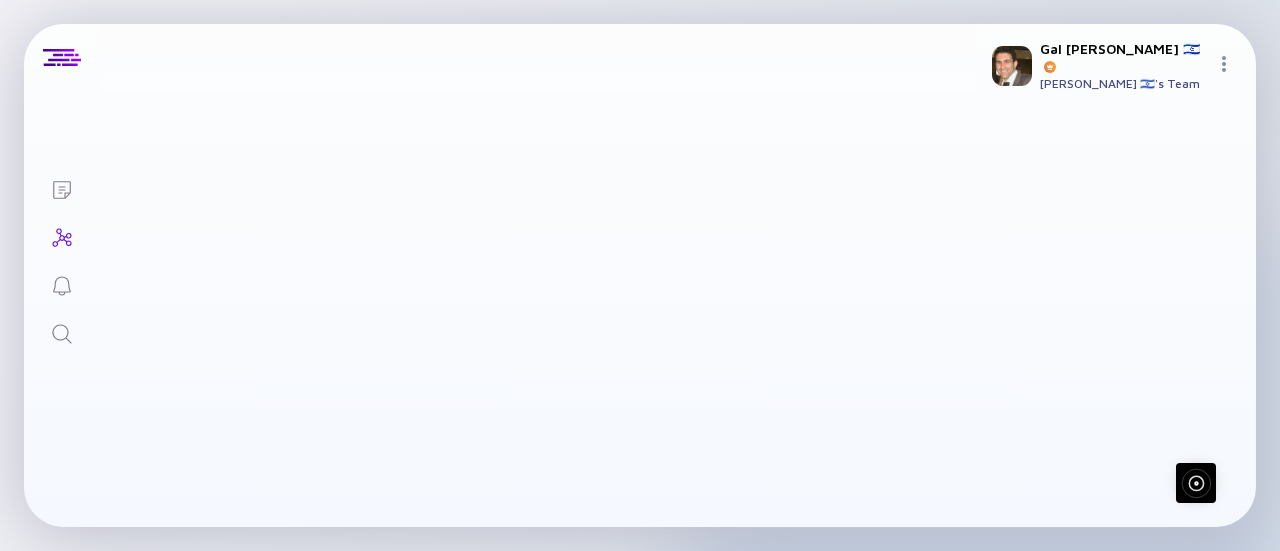 scroll, scrollTop: 122, scrollLeft: 0, axis: vertical 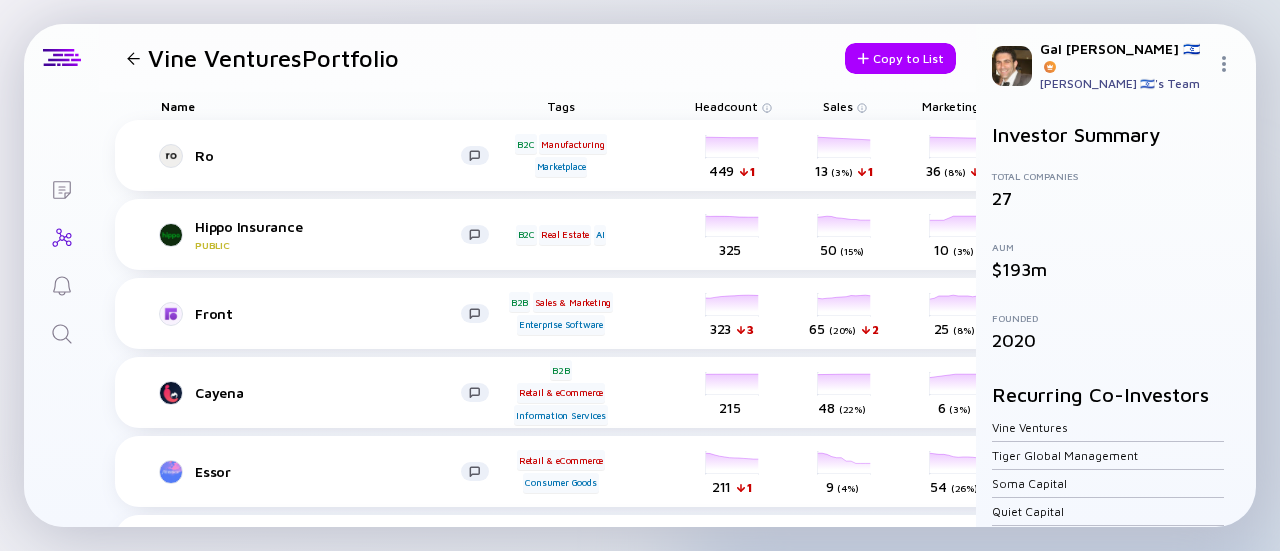 click at bounding box center (133, 58) 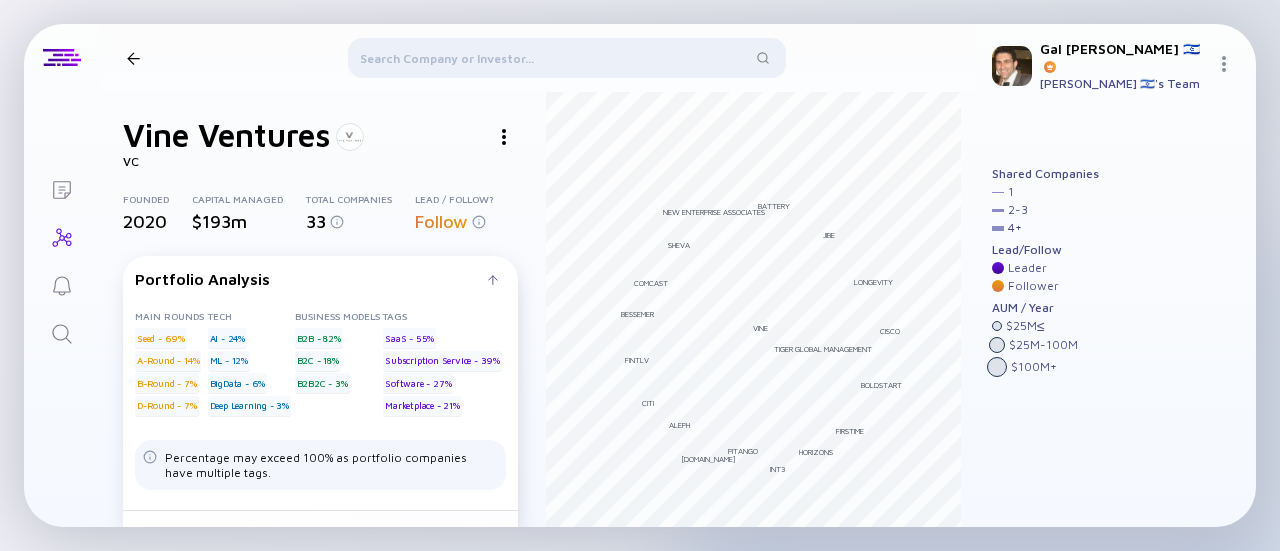 click at bounding box center (567, 62) 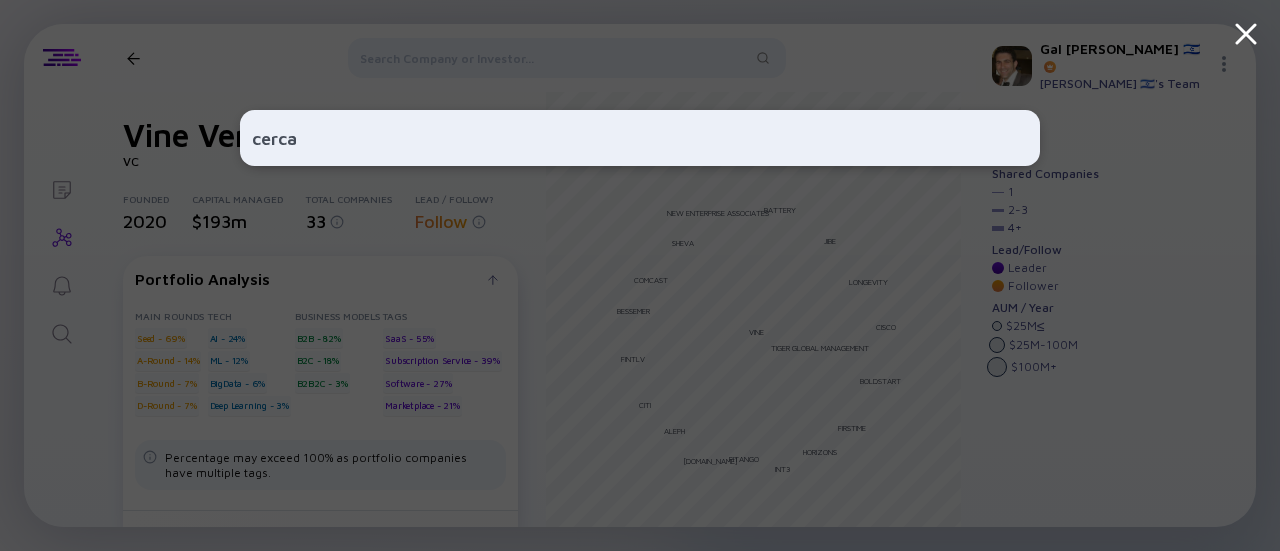 type on "cerca" 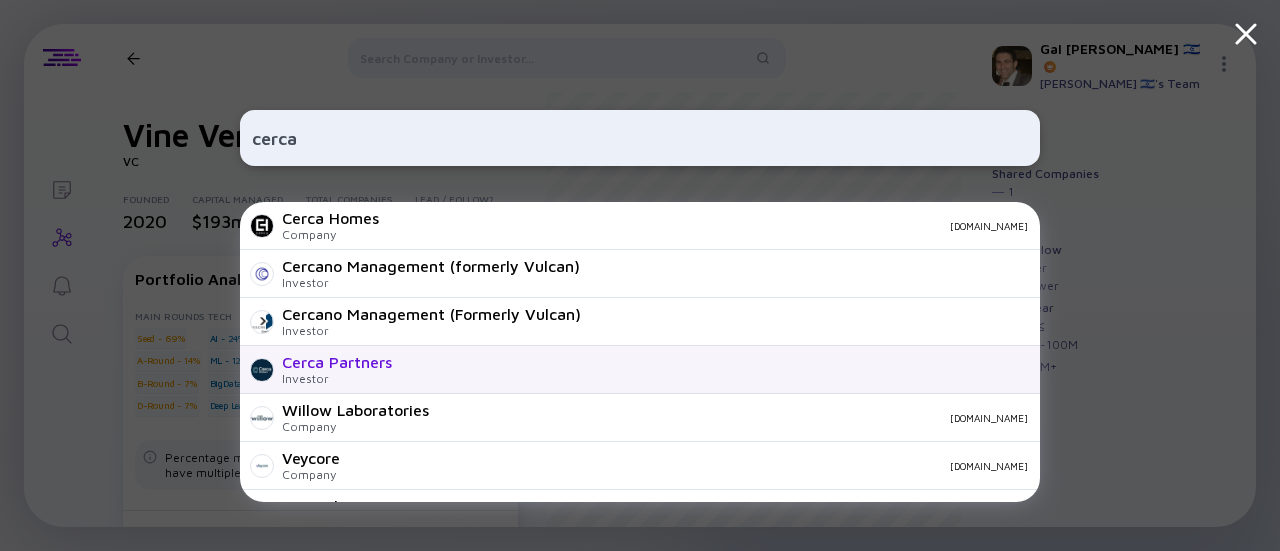 click on "Cerca Partners" at bounding box center [337, 362] 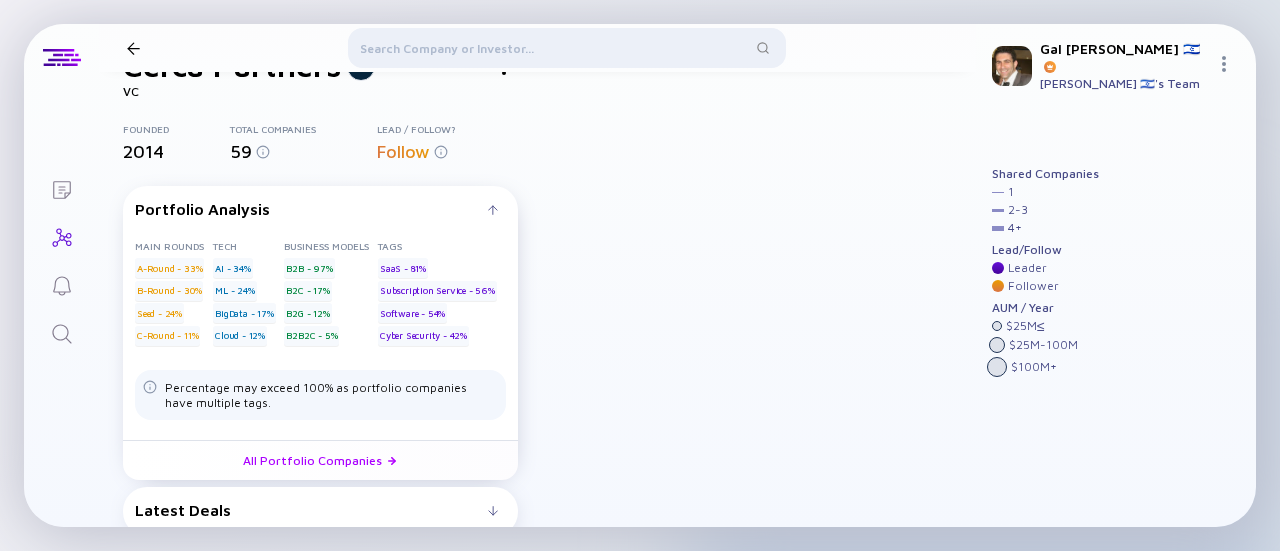 scroll, scrollTop: 140, scrollLeft: 0, axis: vertical 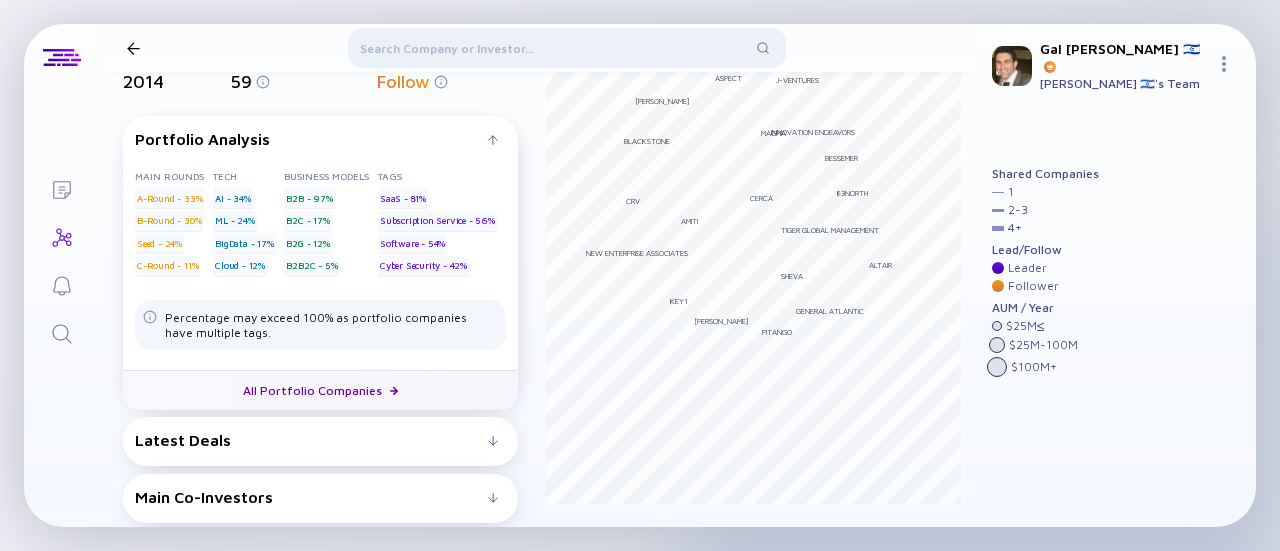 click on "All Portfolio Companies" at bounding box center [320, 390] 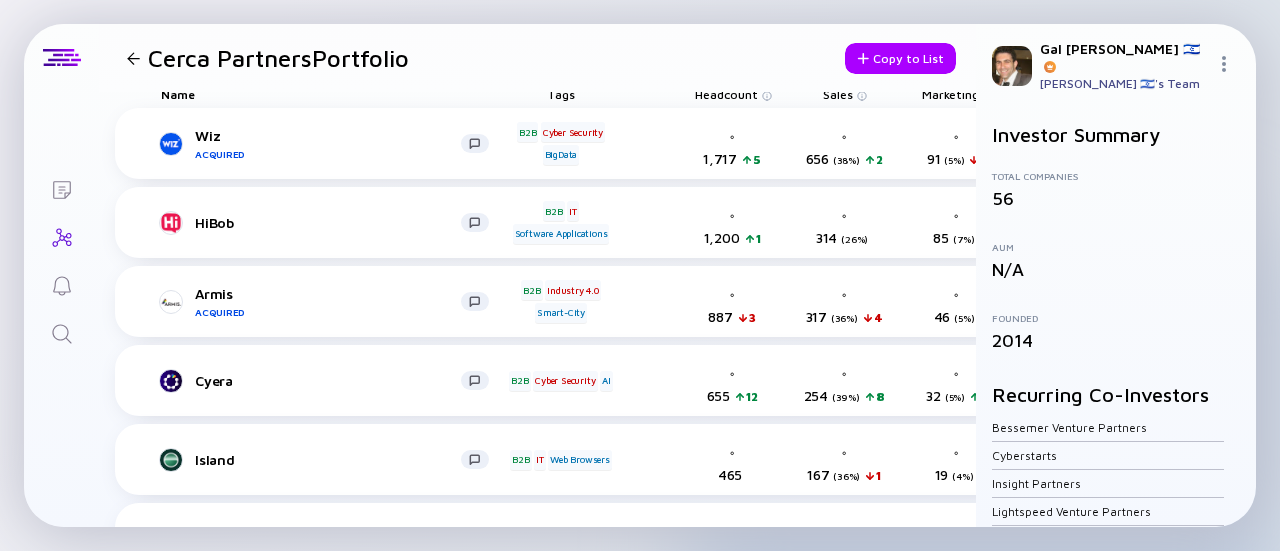 scroll, scrollTop: 0, scrollLeft: 0, axis: both 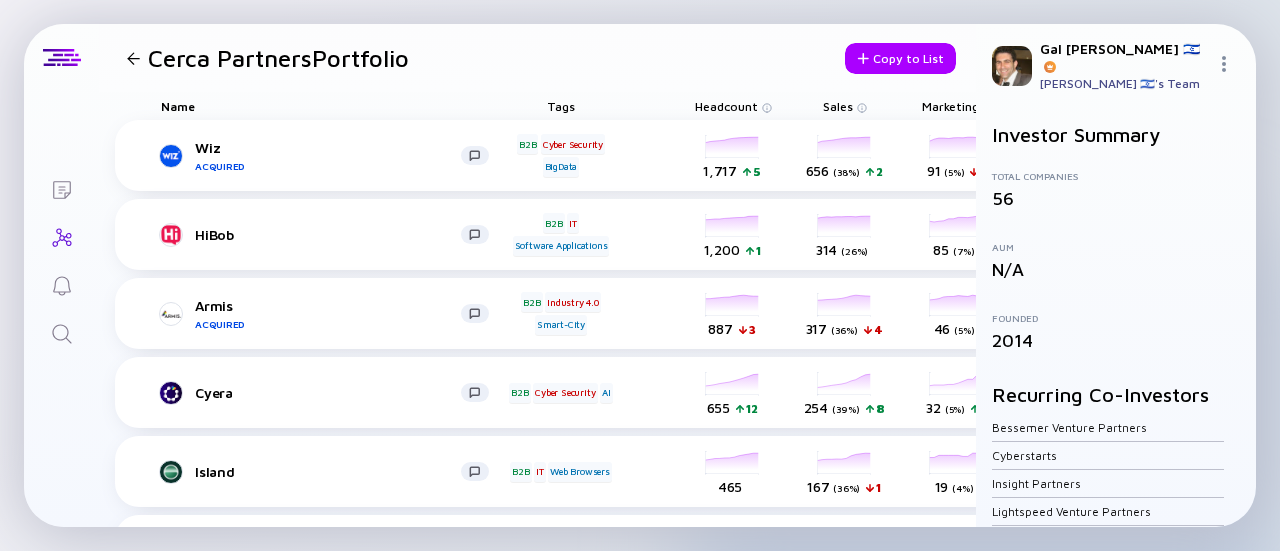 click at bounding box center [133, 58] 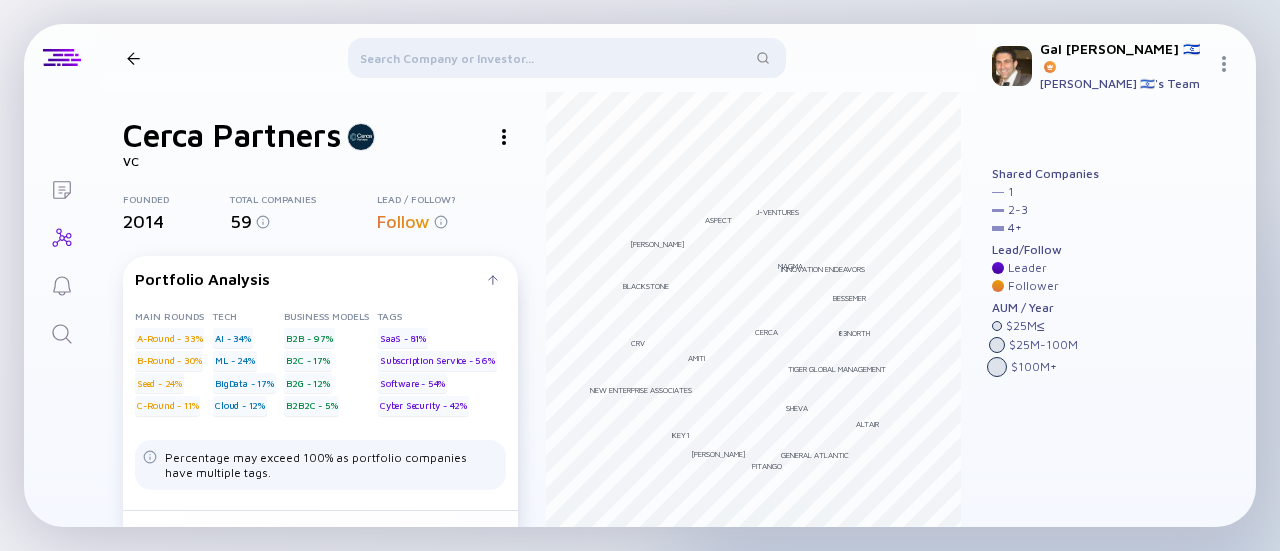 click at bounding box center (567, 62) 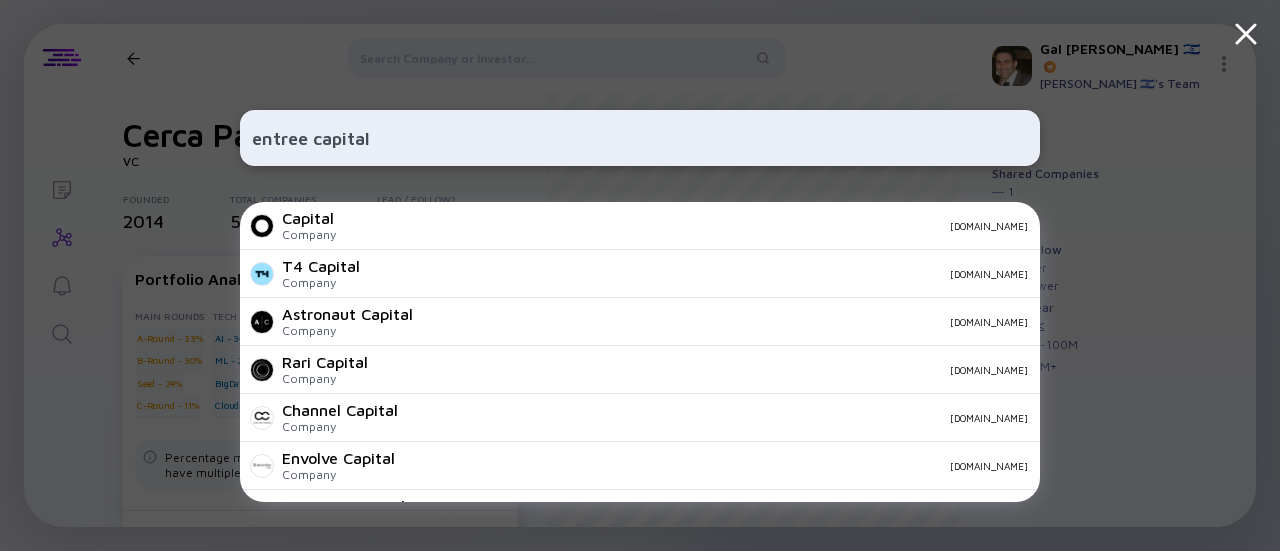 click on "entree capital" at bounding box center [640, 138] 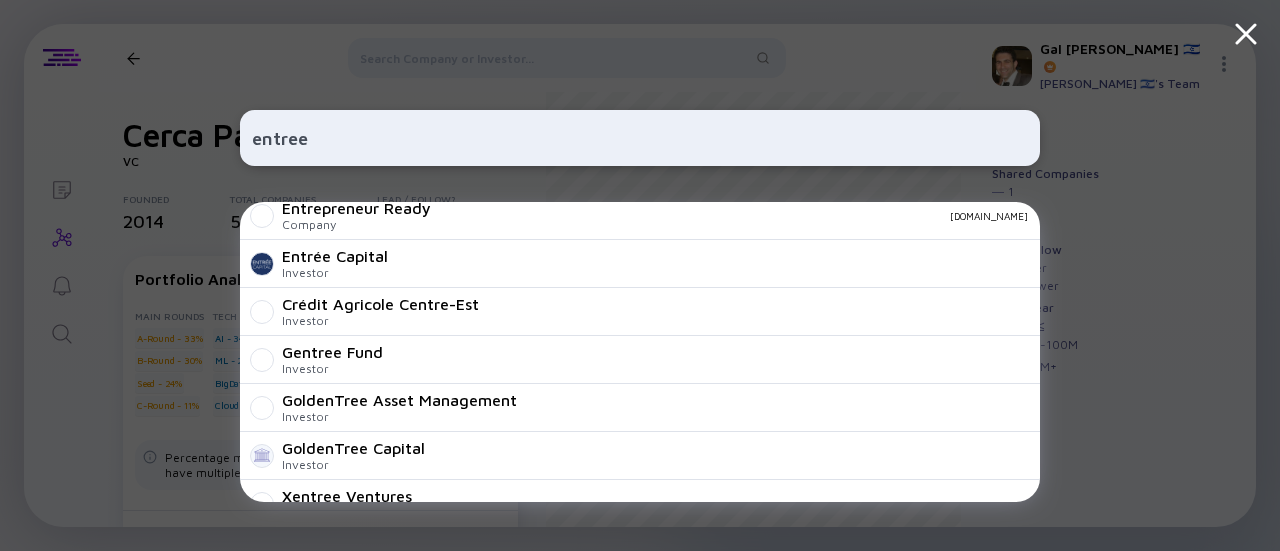 scroll, scrollTop: 891, scrollLeft: 0, axis: vertical 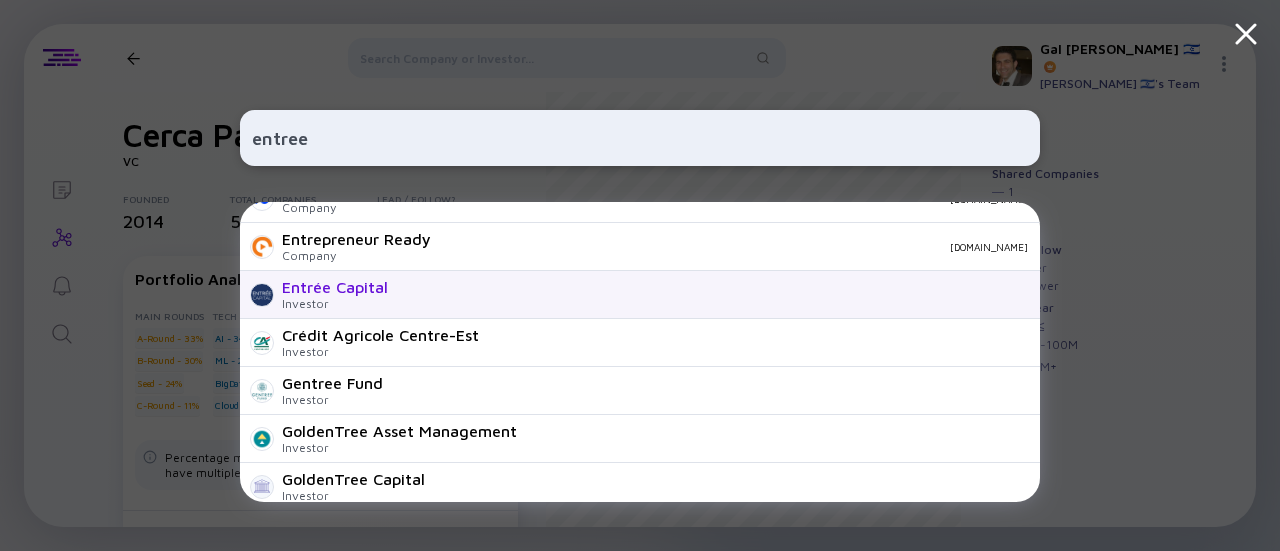 type on "entree" 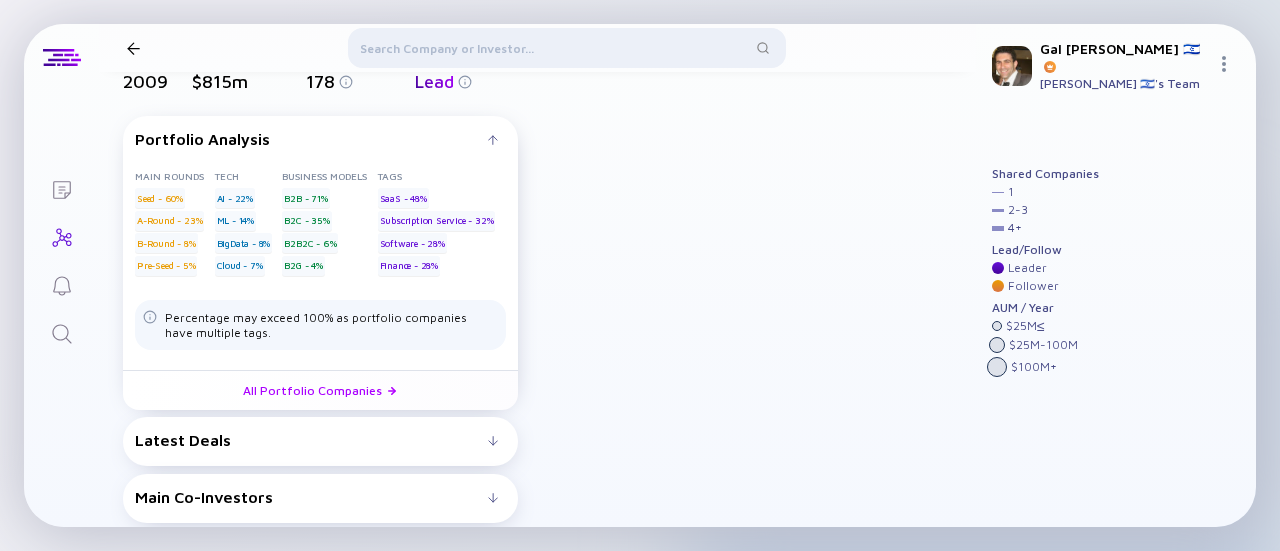 scroll, scrollTop: 140, scrollLeft: 0, axis: vertical 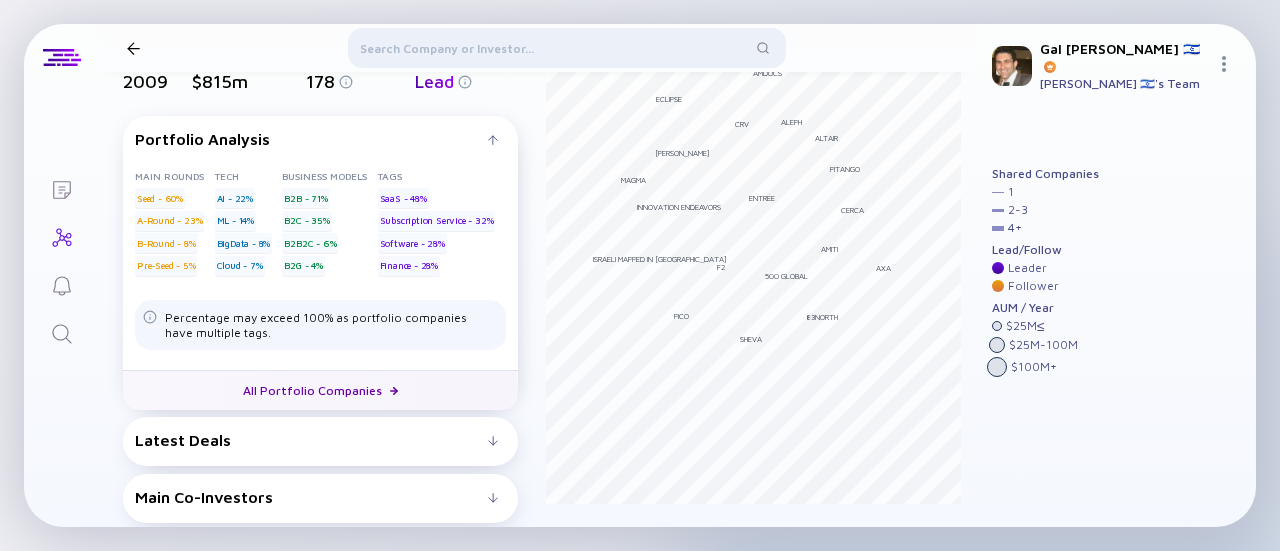 click on "All Portfolio Companies" at bounding box center (320, 390) 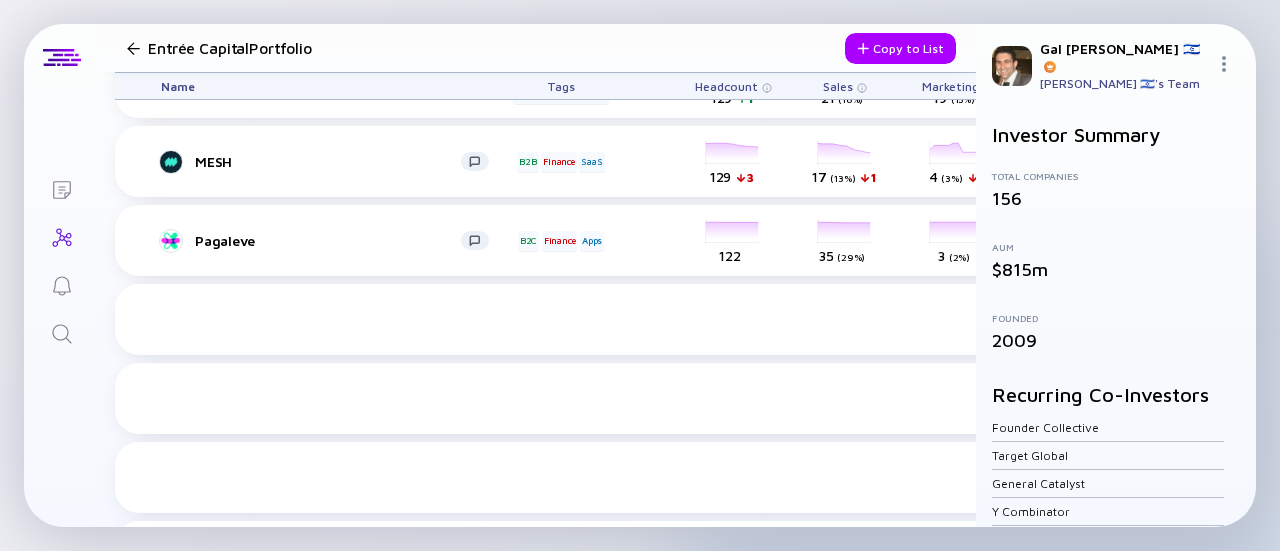 scroll, scrollTop: 800, scrollLeft: 0, axis: vertical 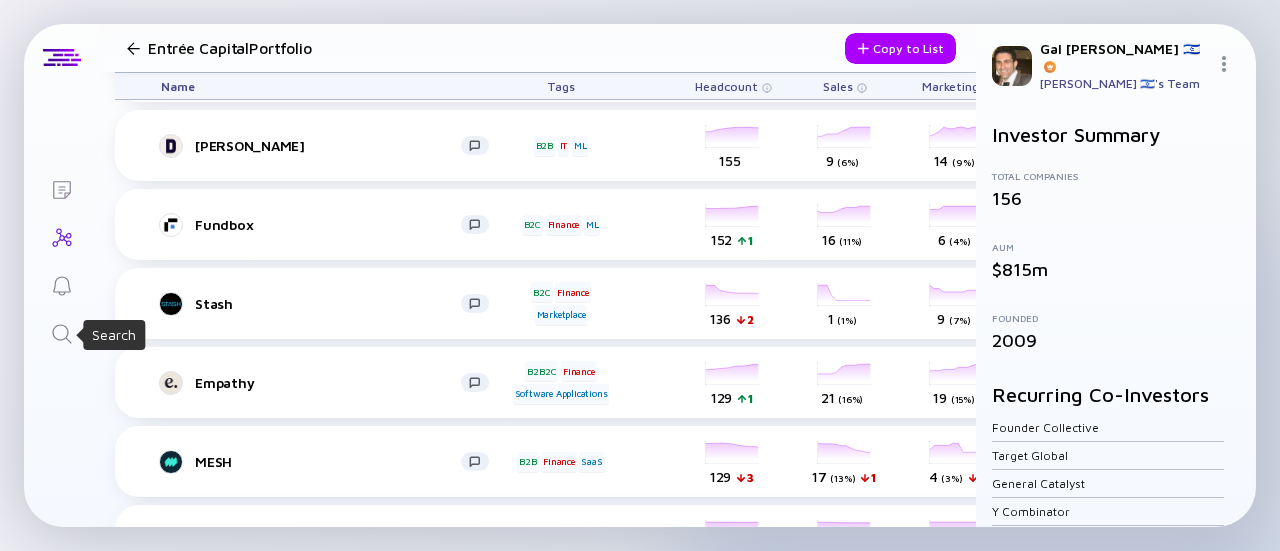 click 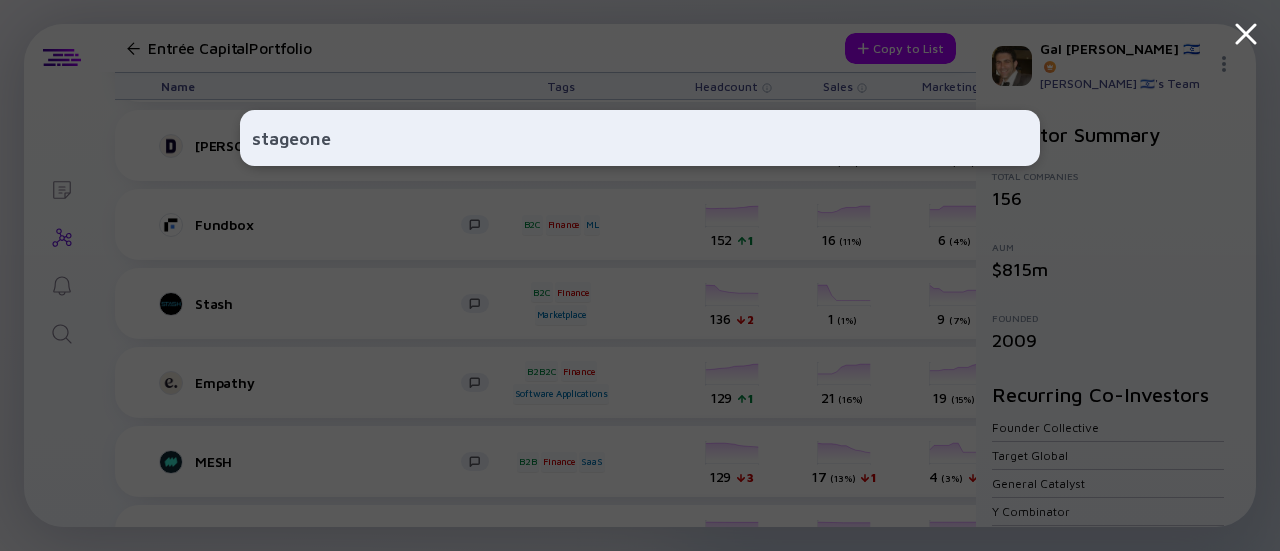 type on "stageone" 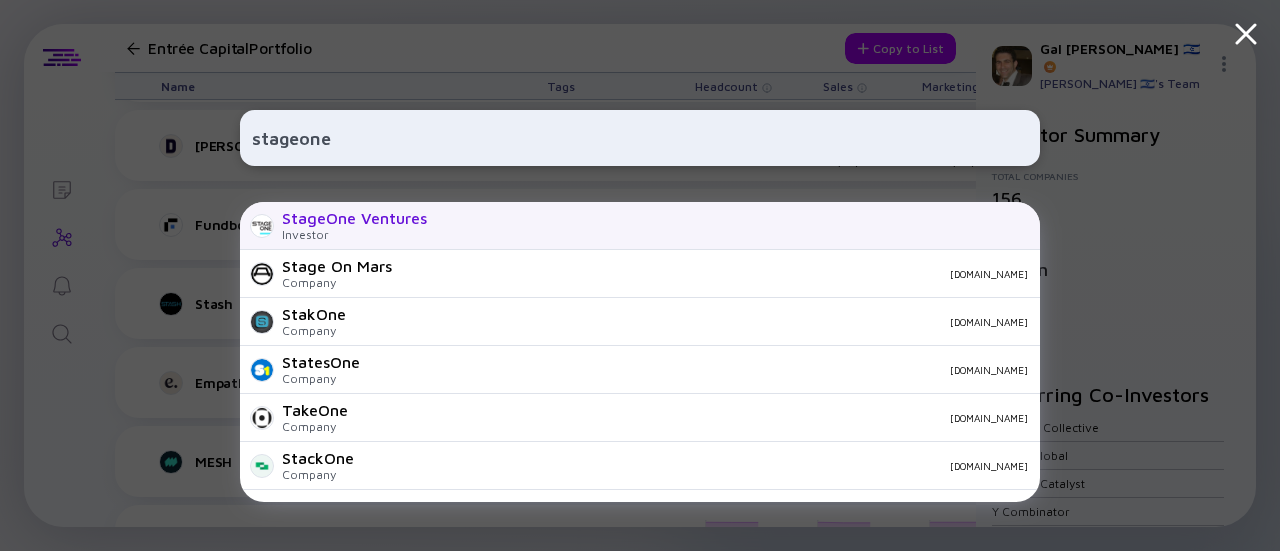 click on "StageOne Ventures" at bounding box center [354, 218] 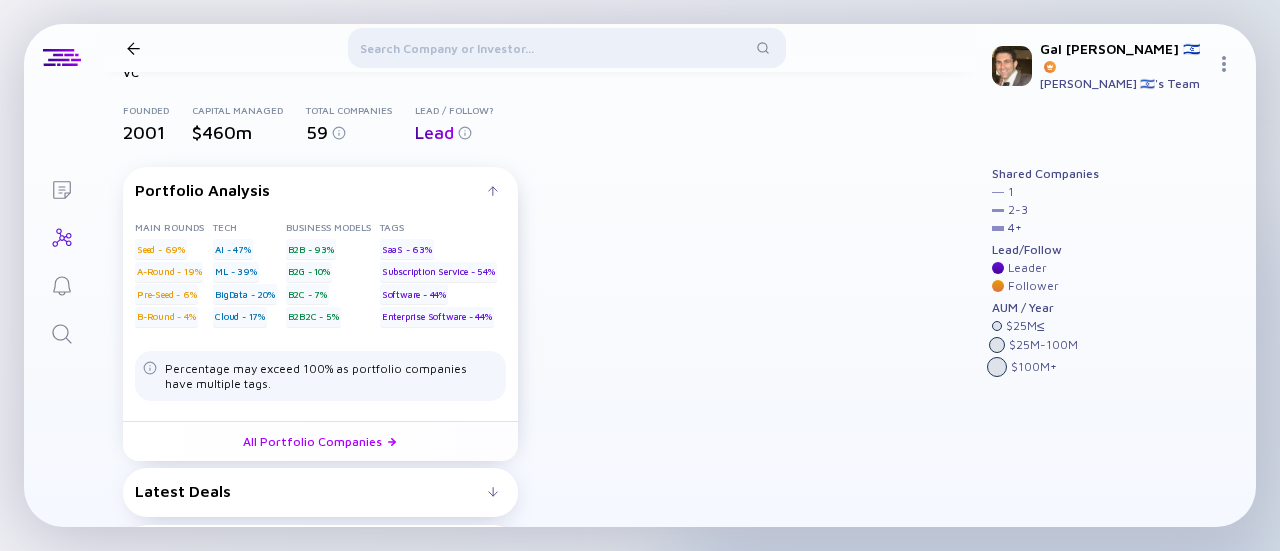 scroll, scrollTop: 86, scrollLeft: 0, axis: vertical 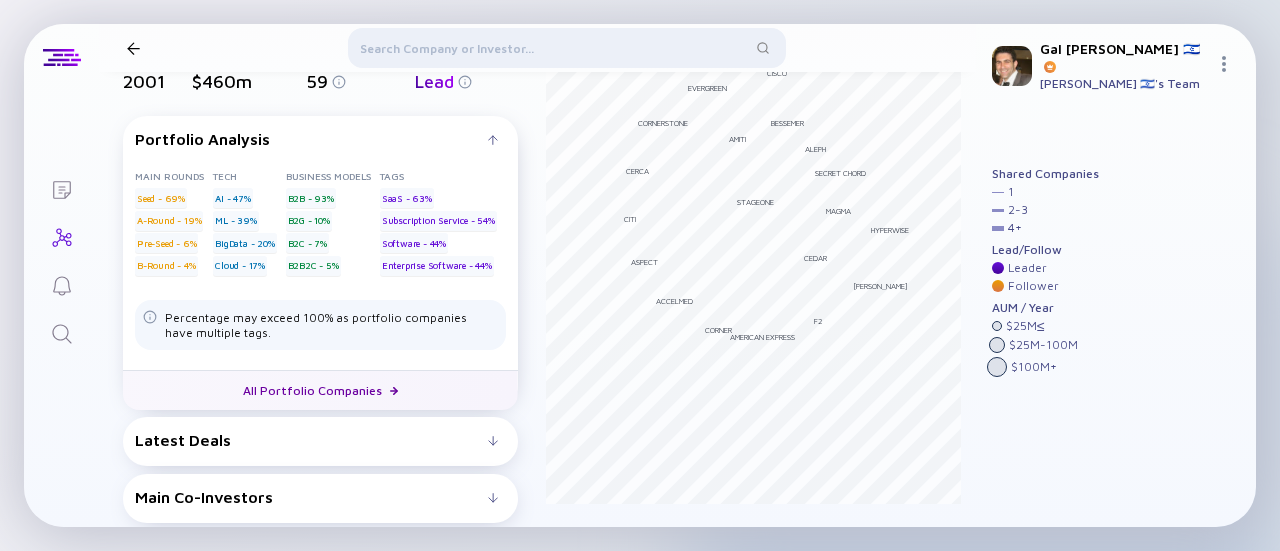 click on "All Portfolio Companies" at bounding box center (320, 390) 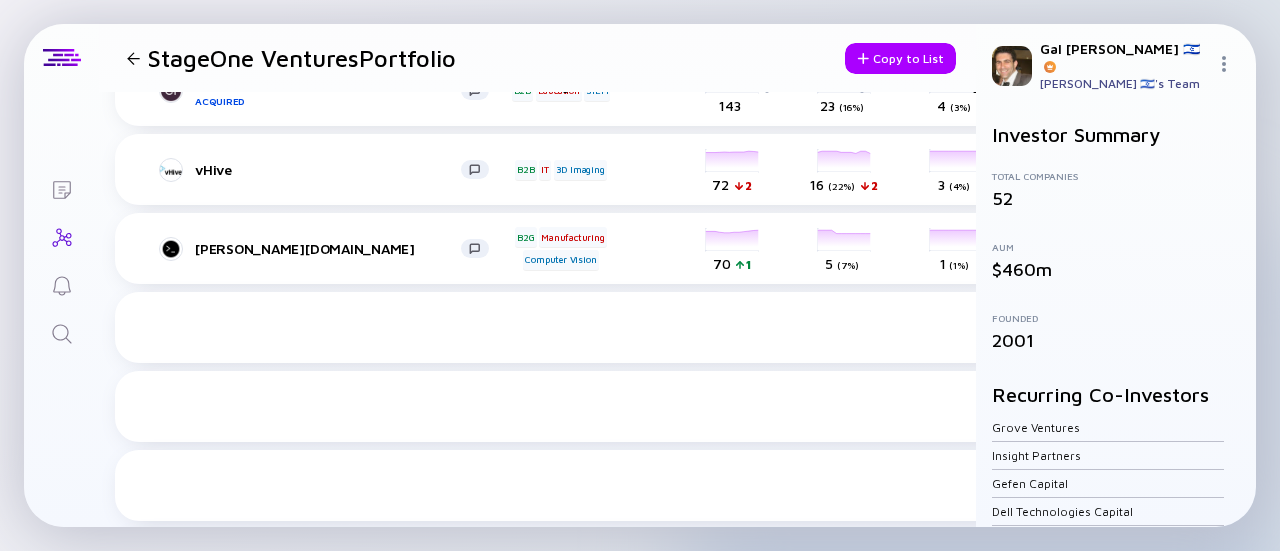 scroll, scrollTop: 0, scrollLeft: 0, axis: both 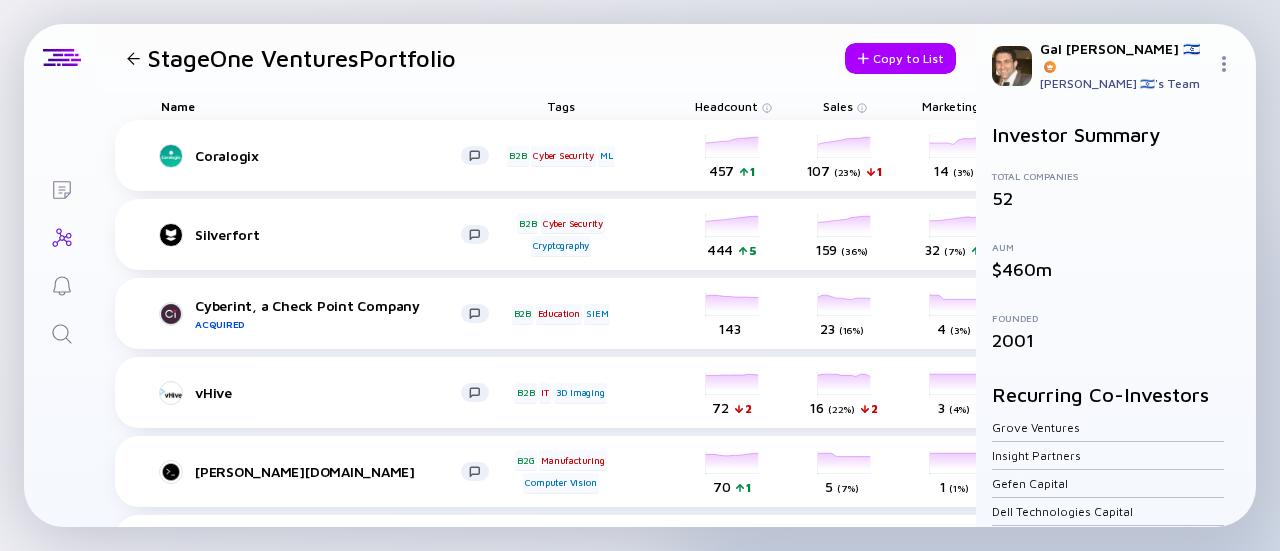 click at bounding box center (61, 332) 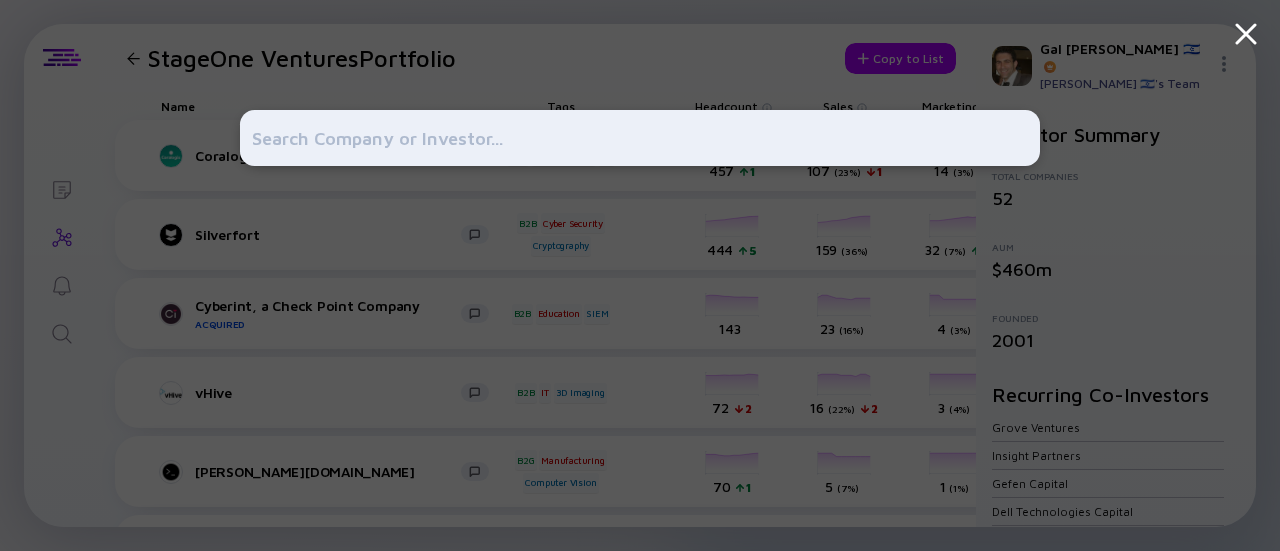 click at bounding box center (640, 275) 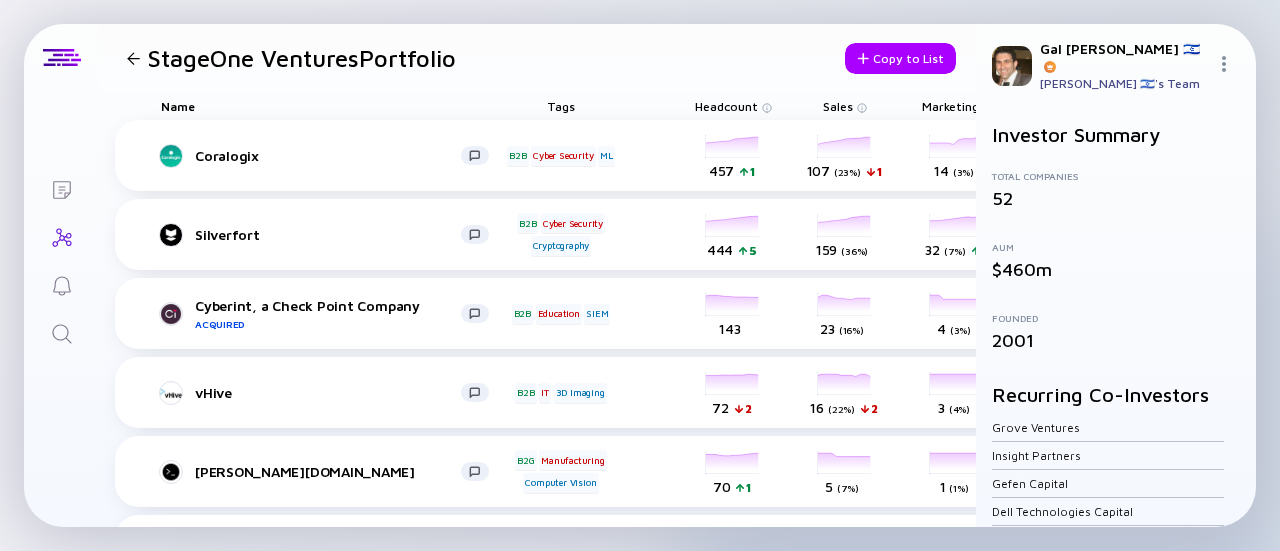 click at bounding box center [62, 335] 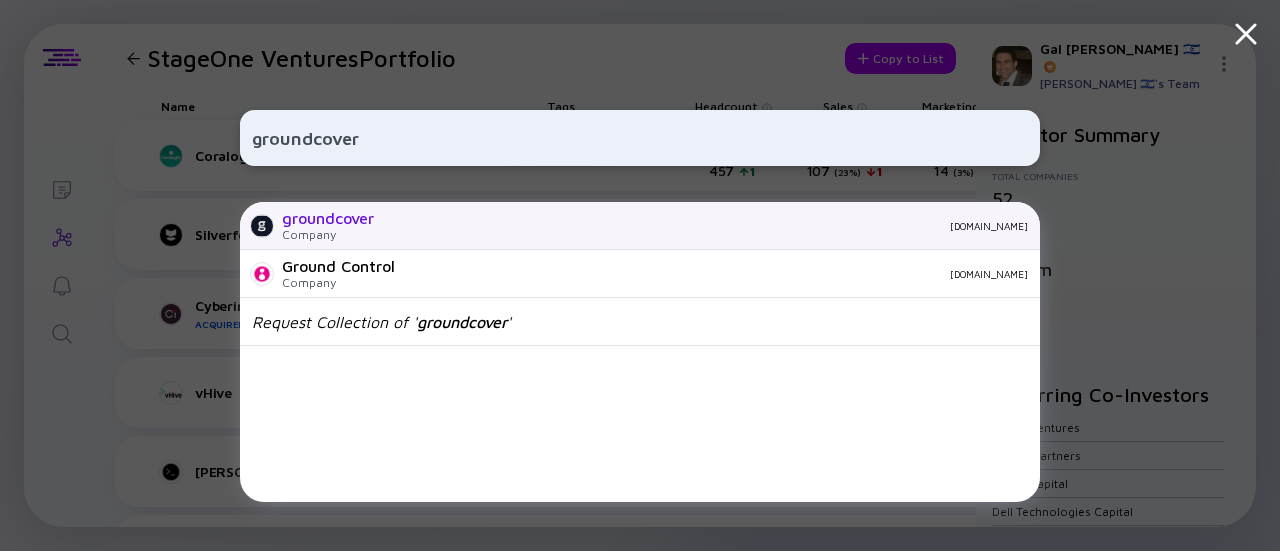 type on "groundcover" 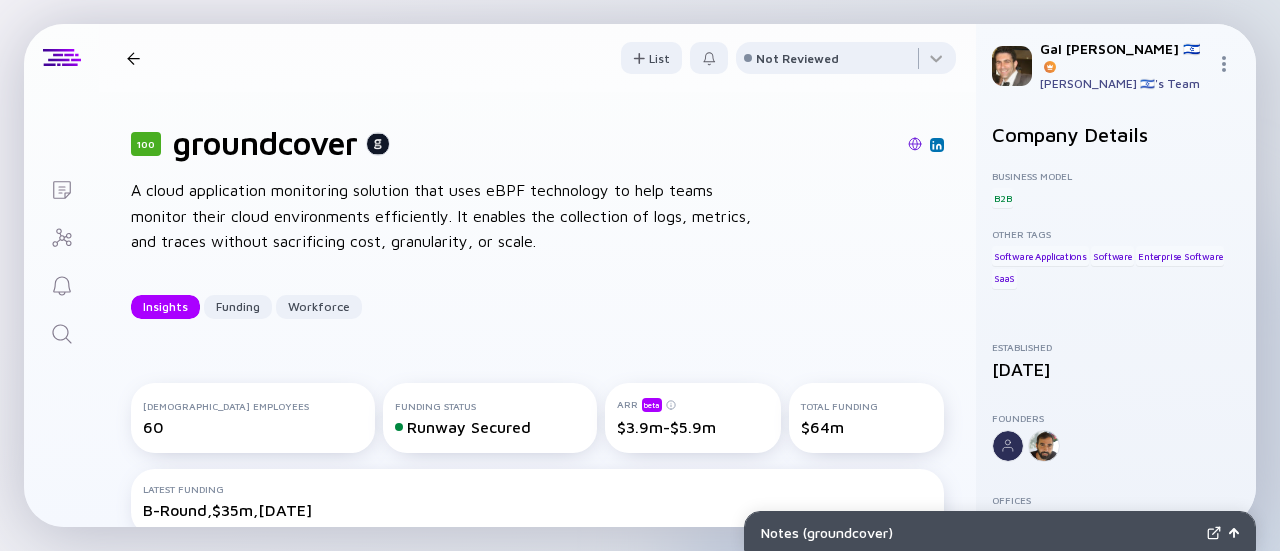 click at bounding box center (133, 58) 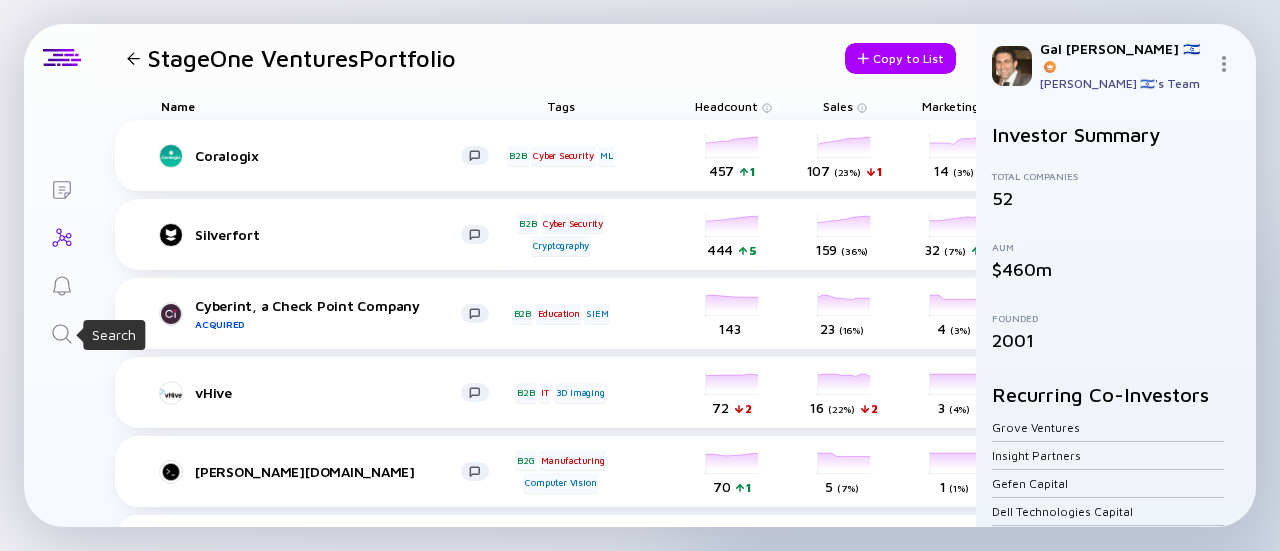 click 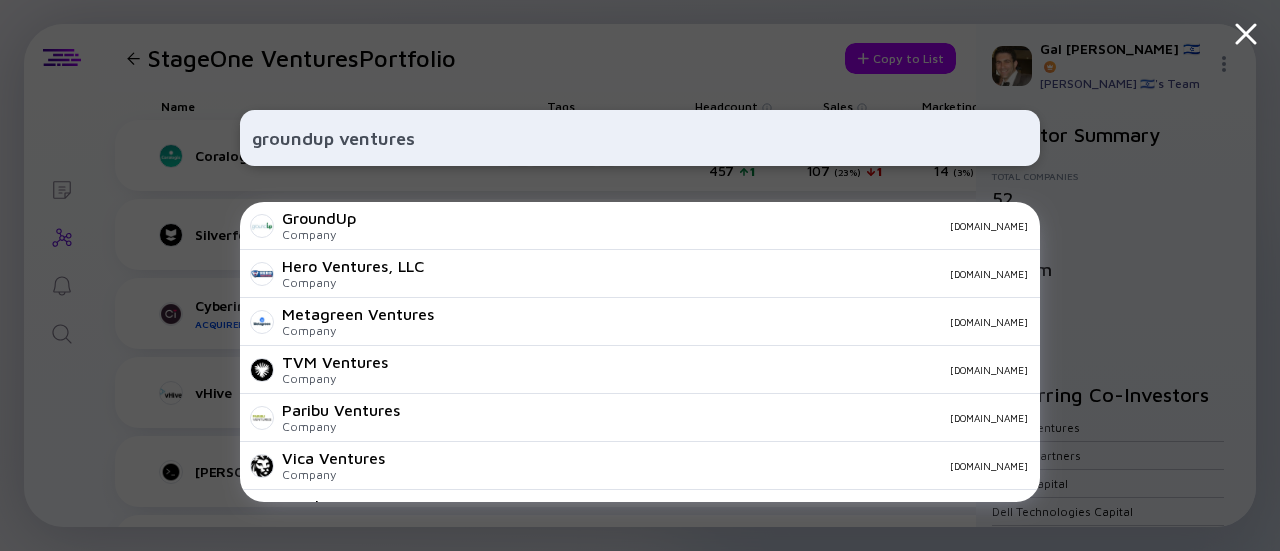 type on "groundup ventures" 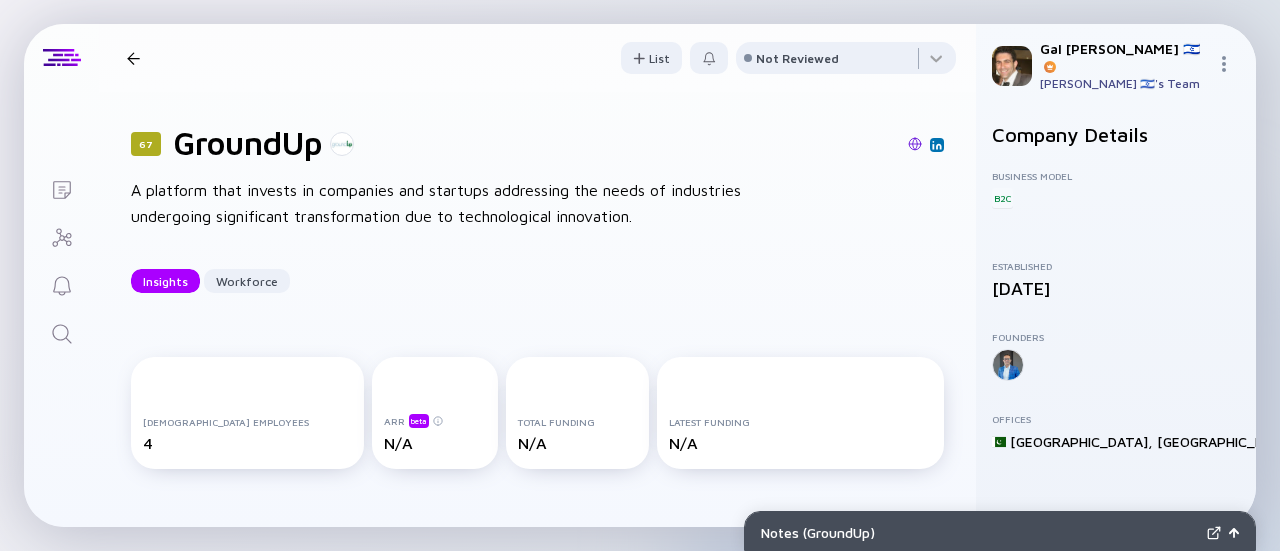 click at bounding box center [133, 58] 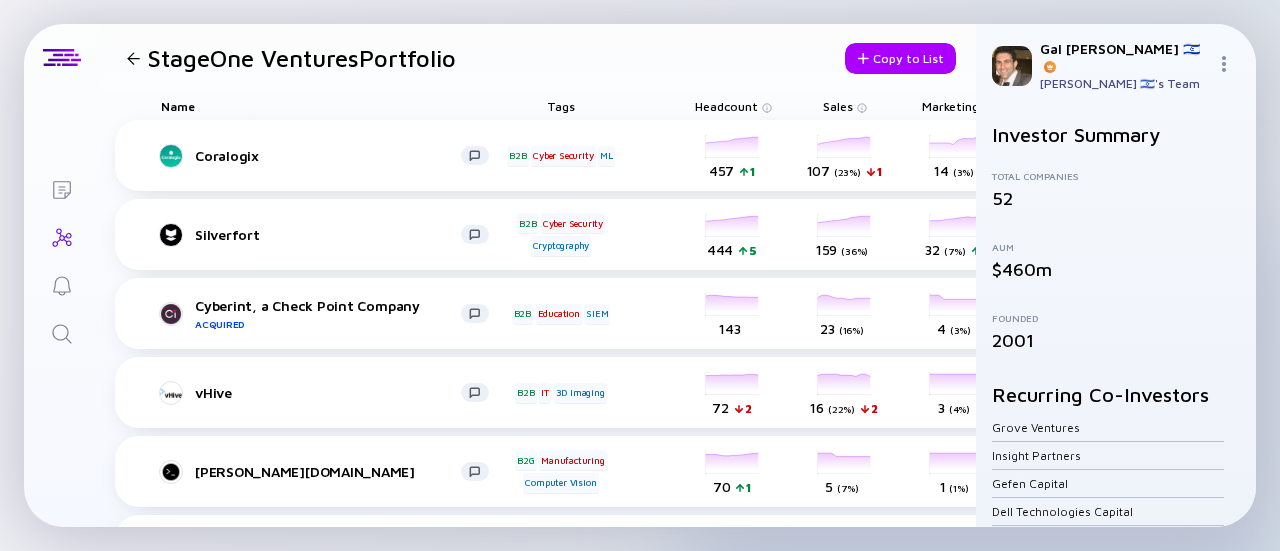click on "Lists StageOne Ventures  Portfolio Copy to List Name Tags Headcount Sales Marketing Last Funding Investors Offices Coralogix B2B Cyber Security ML headcount-coralogix 457 1 Headcount salesColumn-coralogix 107 ( 23% ) 1 Sales marketingColumn-coralogix 14 ( 3% ) Marketing E-Round $115m,
[DATE]     Silverfort B2B Cyber Security Cryptography headcount-silverfort 444 5 Headcount salesColumn-silverfort 159 ( 36% ) Sales marketingColumn-silverfort 32 ( 7% ) 1 Marketing D-Round $116m,
[DATE]       +  1 Cyberint, a Check Point Company Acquired B2B Education SIEM headcount-cyberint 143 Headcount salesColumn-cyberint 23 ( 16% ) Sales marketingColumn-cyberint 4 ( 3% ) Marketing C-Round $40m,
[DATE]       +  1 vHive B2B IT 3D Imaging headcount-vhive 72 2 Headcount salesColumn-vhive 16 ( 22% ) 2 Sales marketingColumn-vhive 3 ( 4% ) Marketing B-Round $25m,
[DATE]   [PERSON_NAME][DOMAIN_NAME] B2G Manufacturing Computer Vision headcount-[PERSON_NAME]-space 70 1 Headcount 5 ( 7% ) Sales 1 ( 1%" at bounding box center (640, 275) 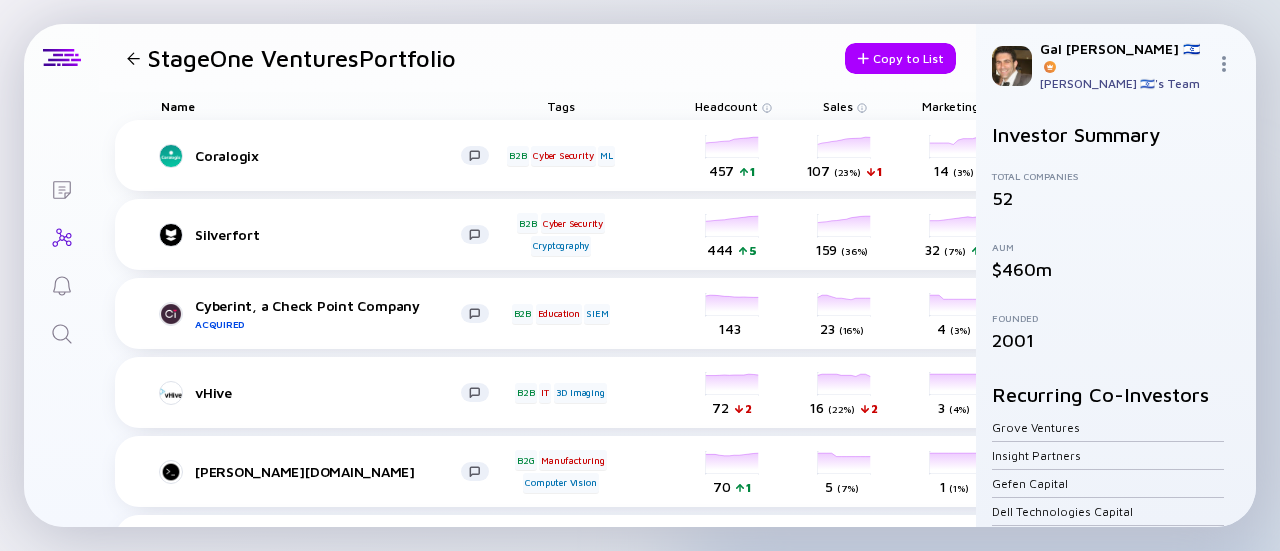 click at bounding box center [133, 58] 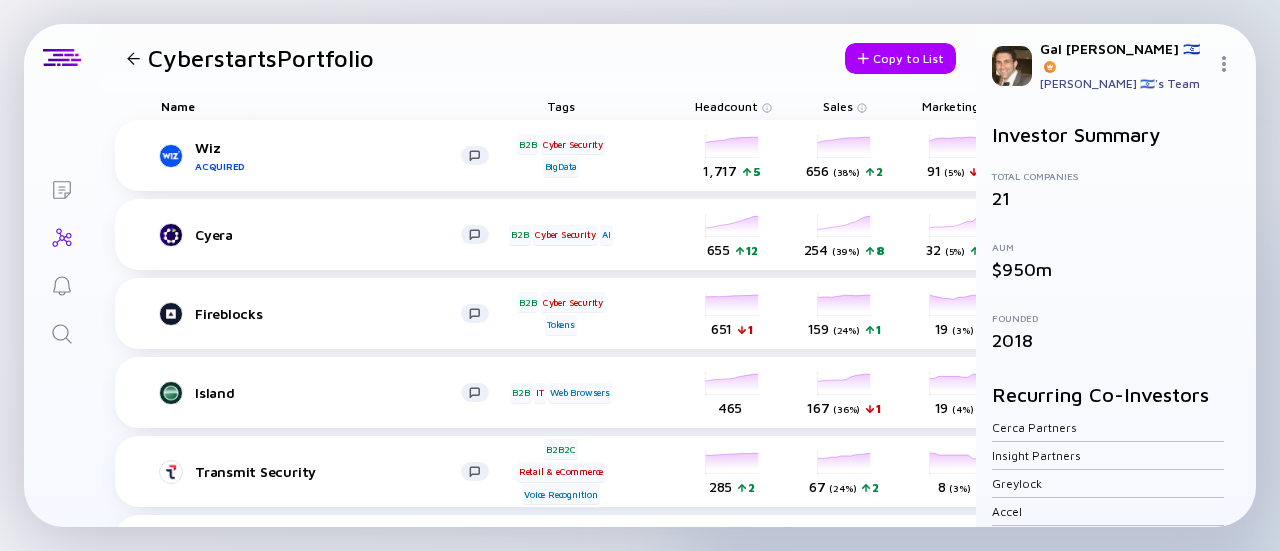 scroll, scrollTop: 0, scrollLeft: 0, axis: both 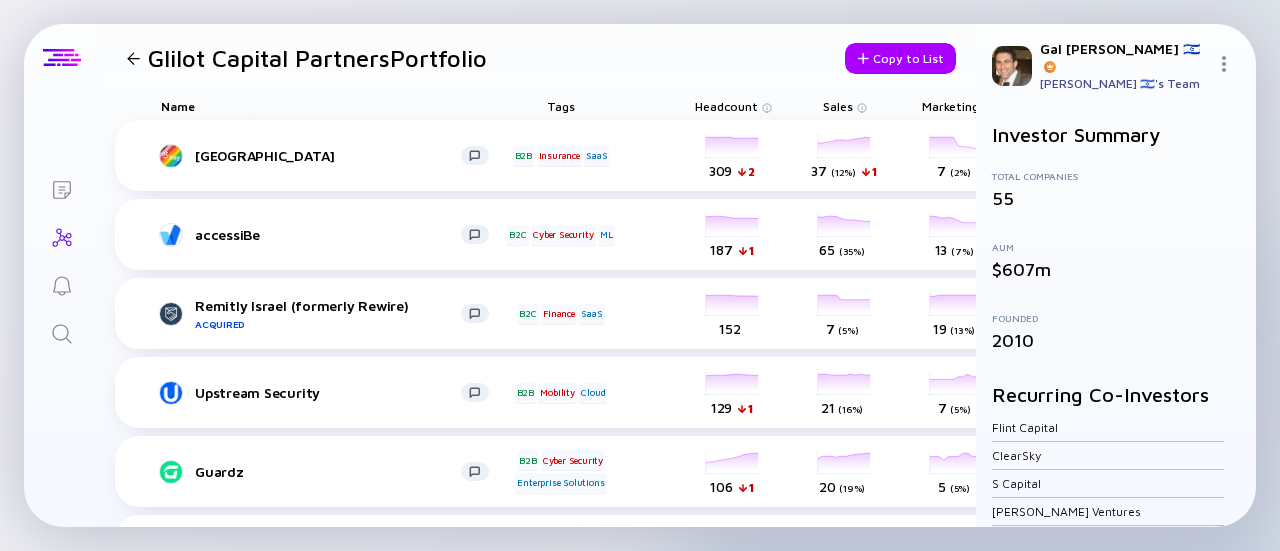click at bounding box center (62, 58) 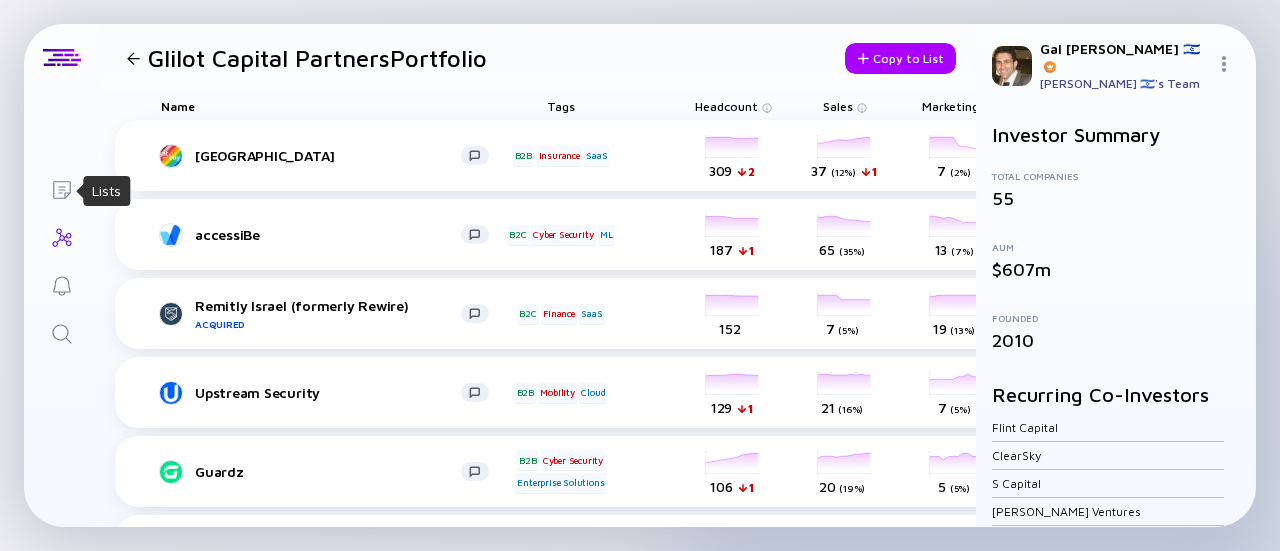 click 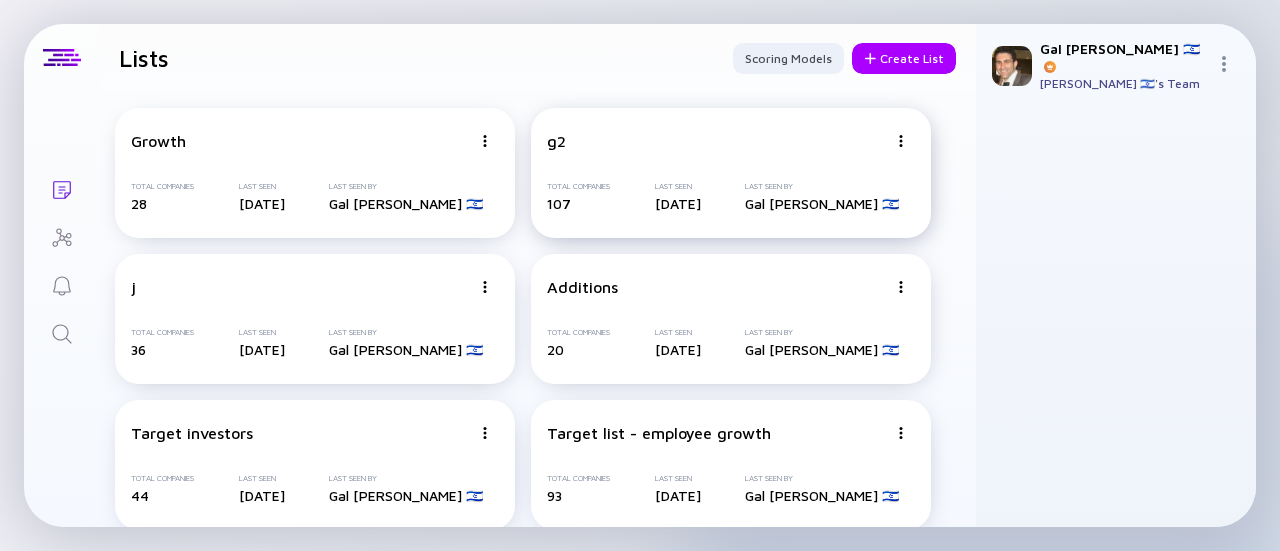 click on "g2" at bounding box center (717, 141) 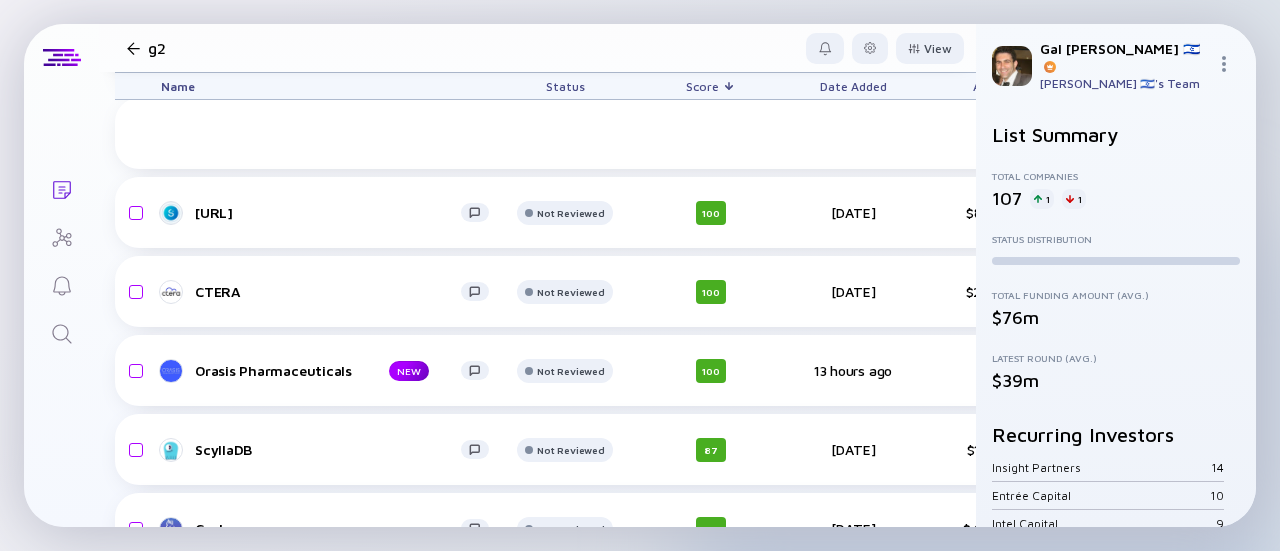 scroll, scrollTop: 4299, scrollLeft: 0, axis: vertical 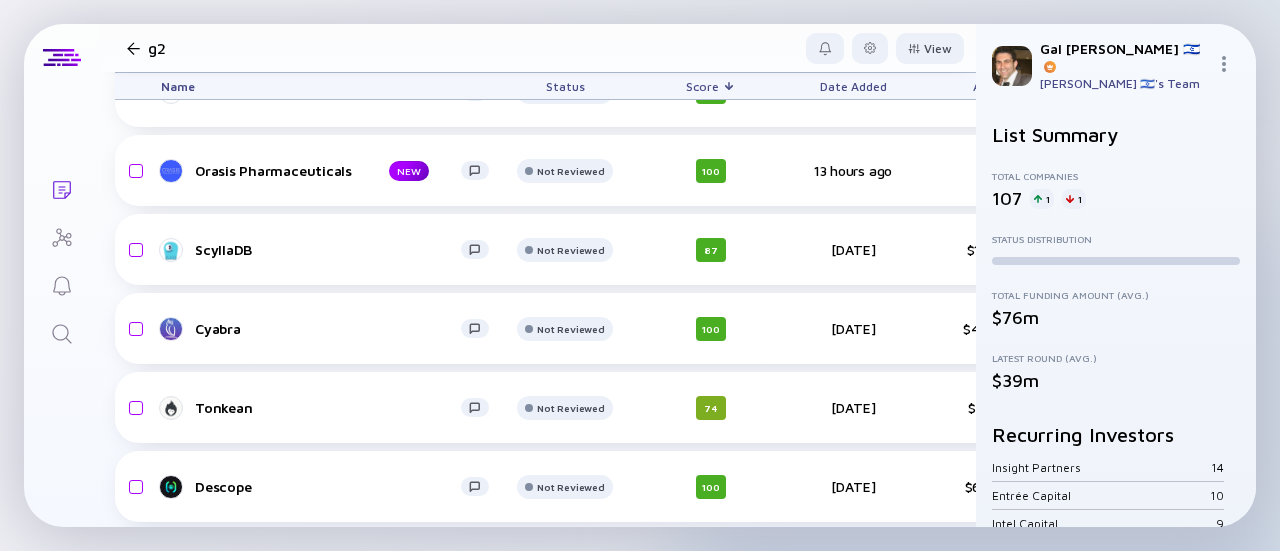 click on "g2" at bounding box center (148, 48) 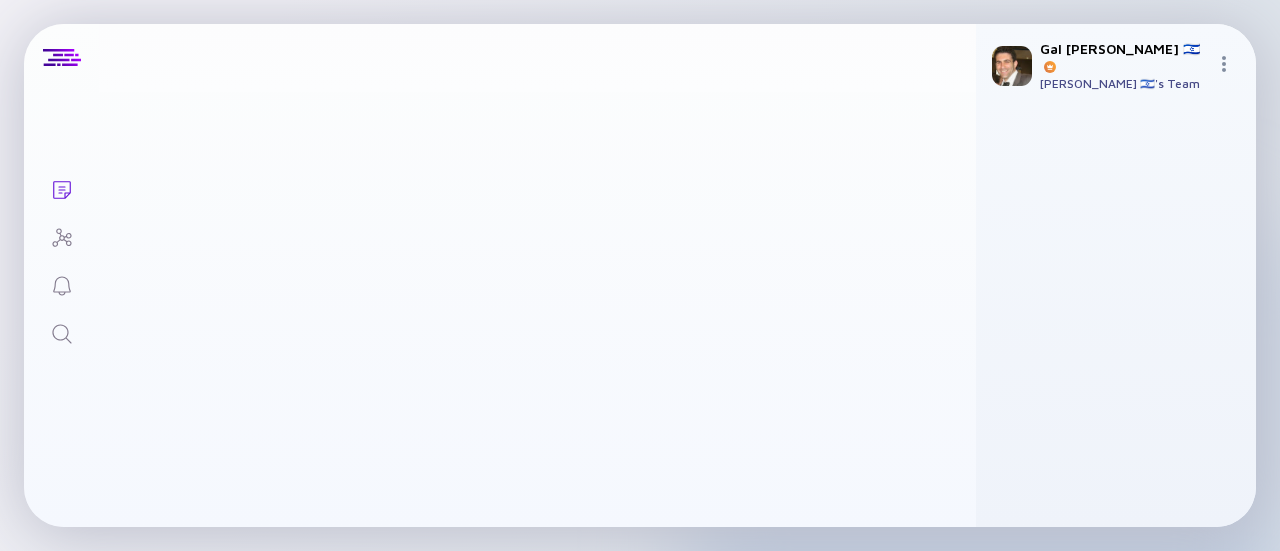 scroll, scrollTop: 310, scrollLeft: 0, axis: vertical 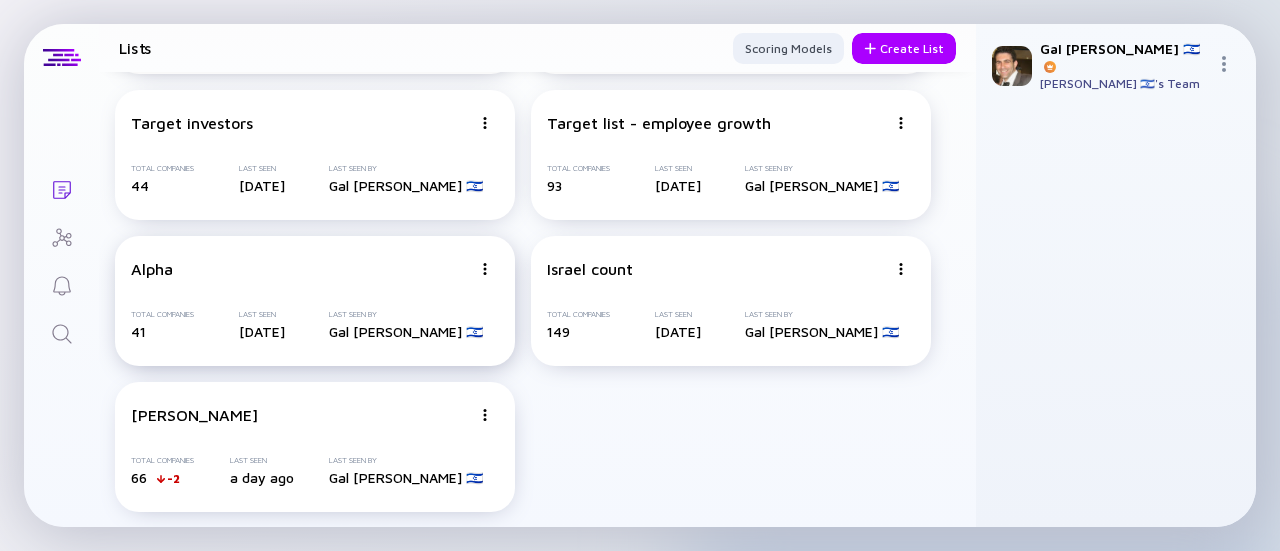 click on "Alpha" at bounding box center (301, 269) 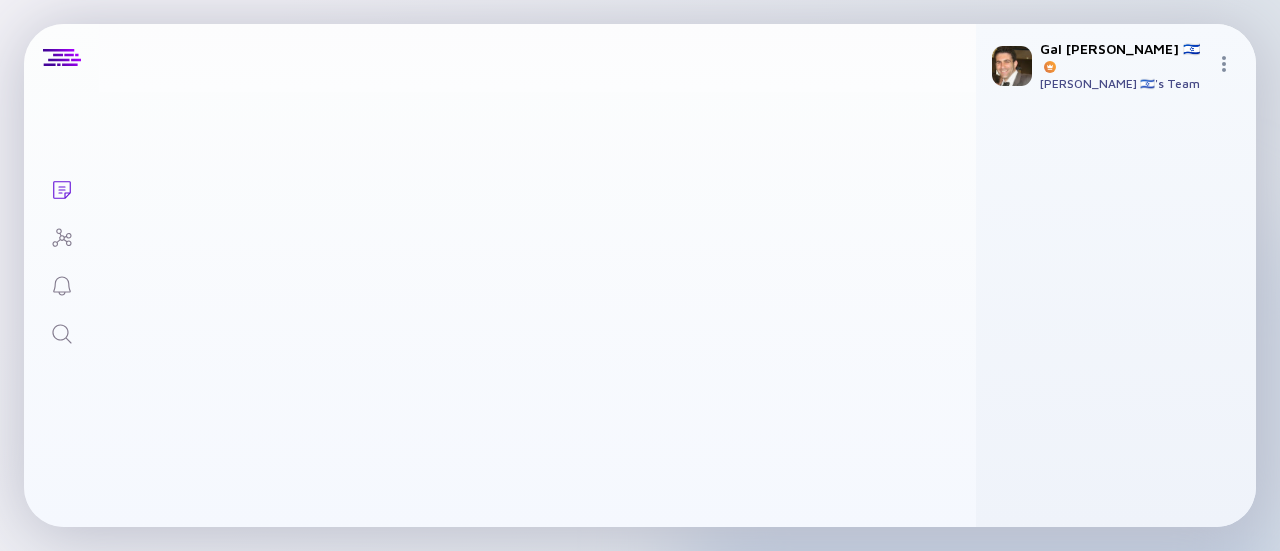scroll, scrollTop: 0, scrollLeft: 0, axis: both 